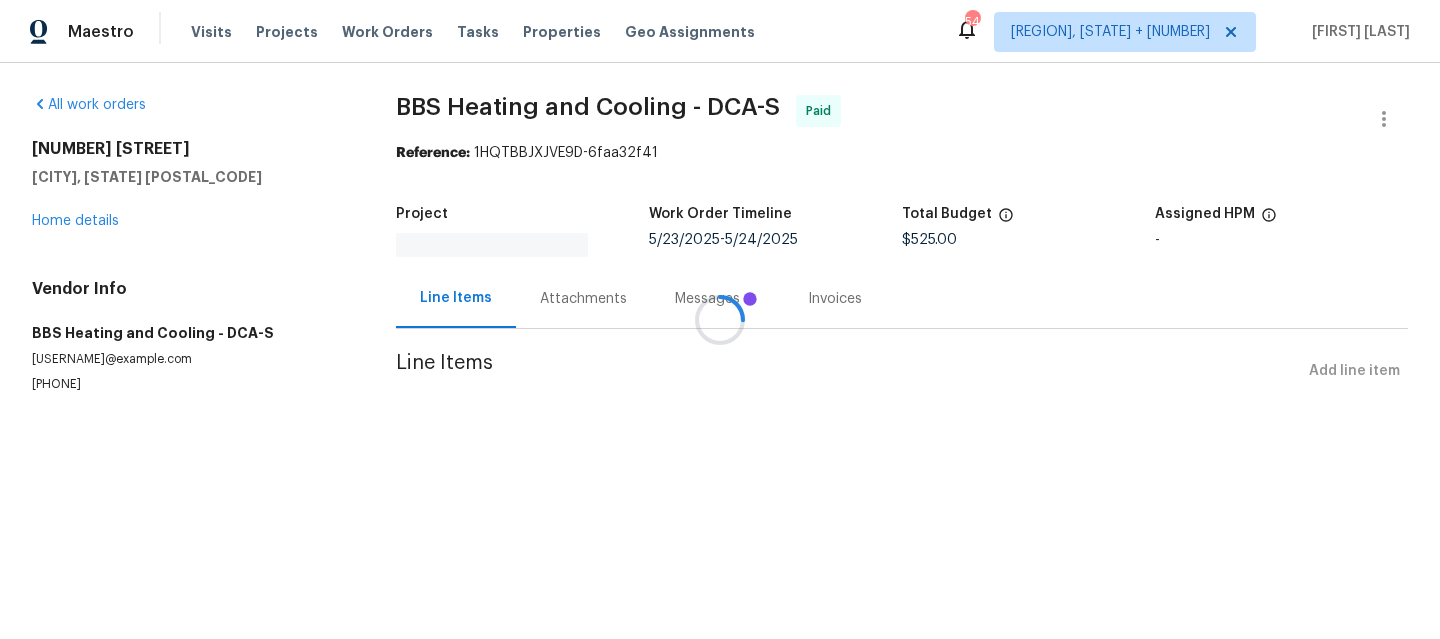 scroll, scrollTop: 0, scrollLeft: 0, axis: both 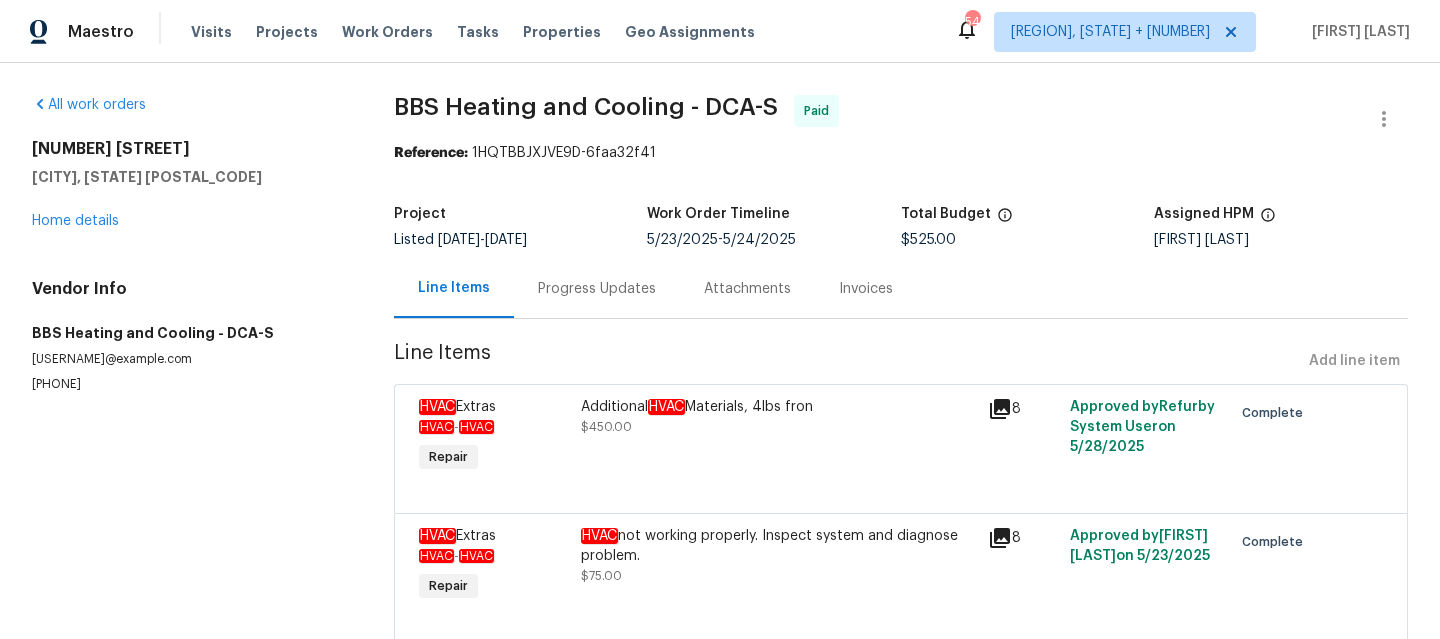 click on "Progress Updates" at bounding box center [597, 289] 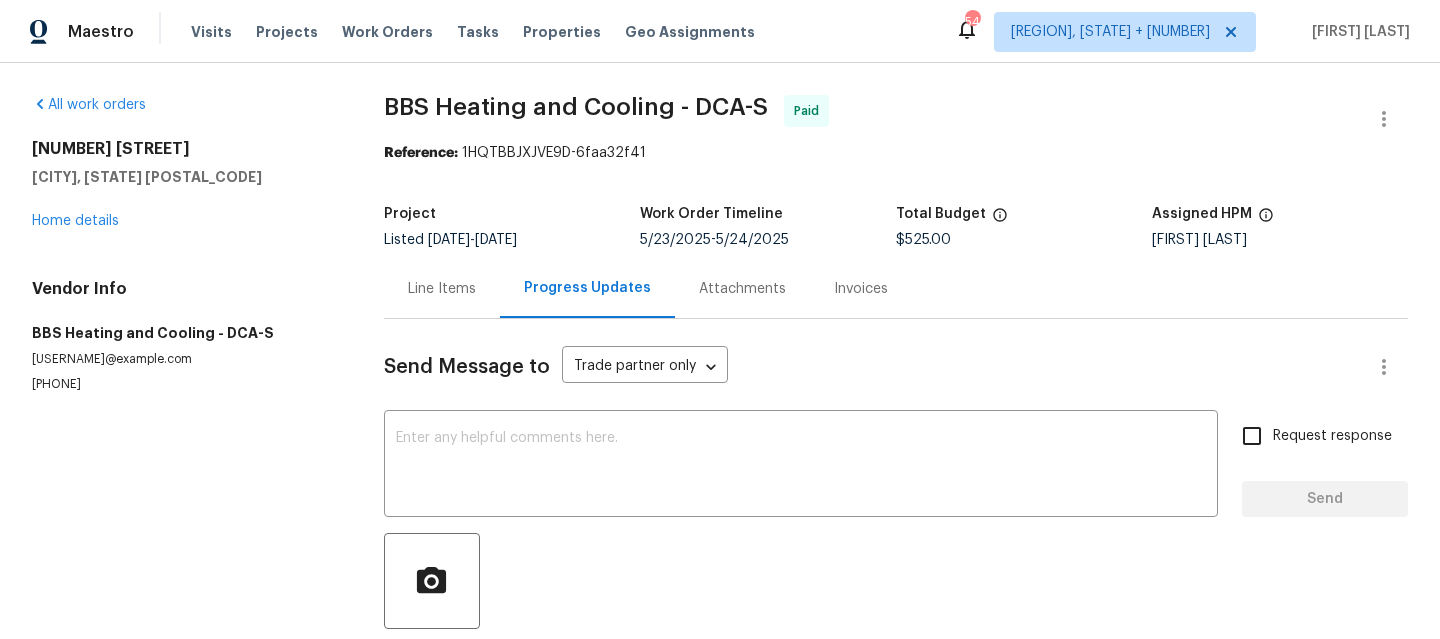 scroll, scrollTop: 217, scrollLeft: 0, axis: vertical 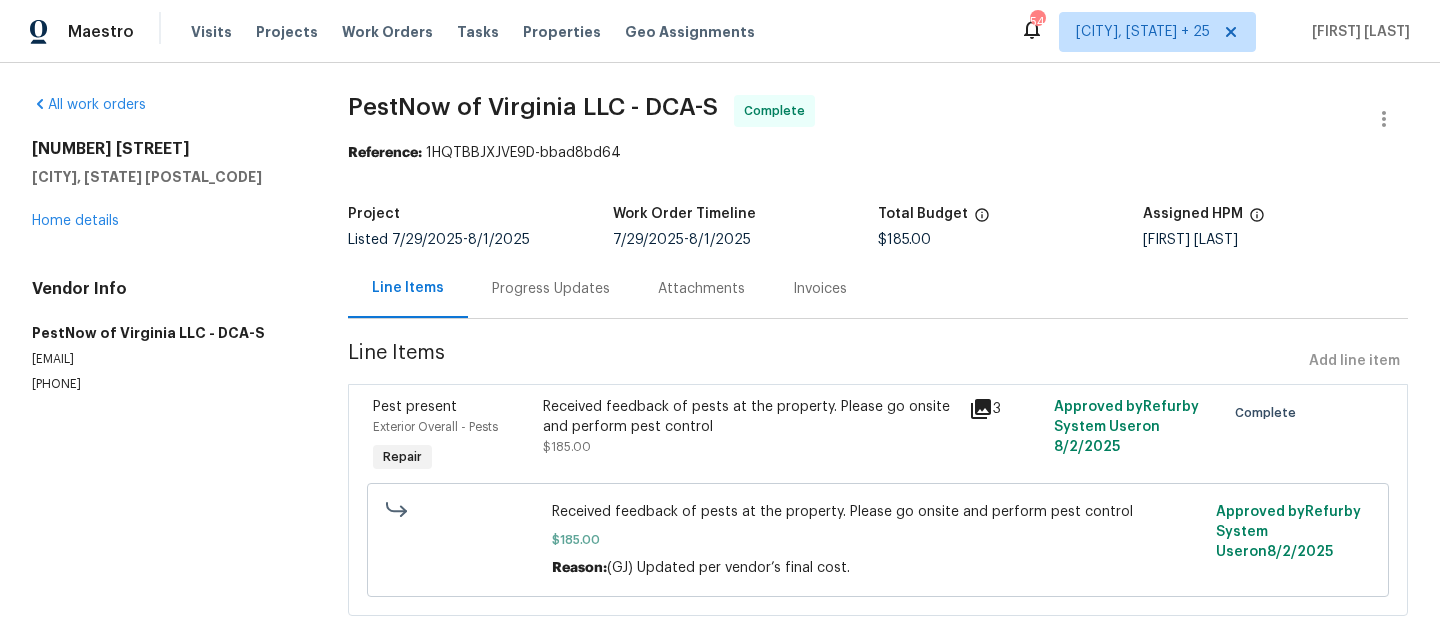click on "Progress Updates" at bounding box center (551, 288) 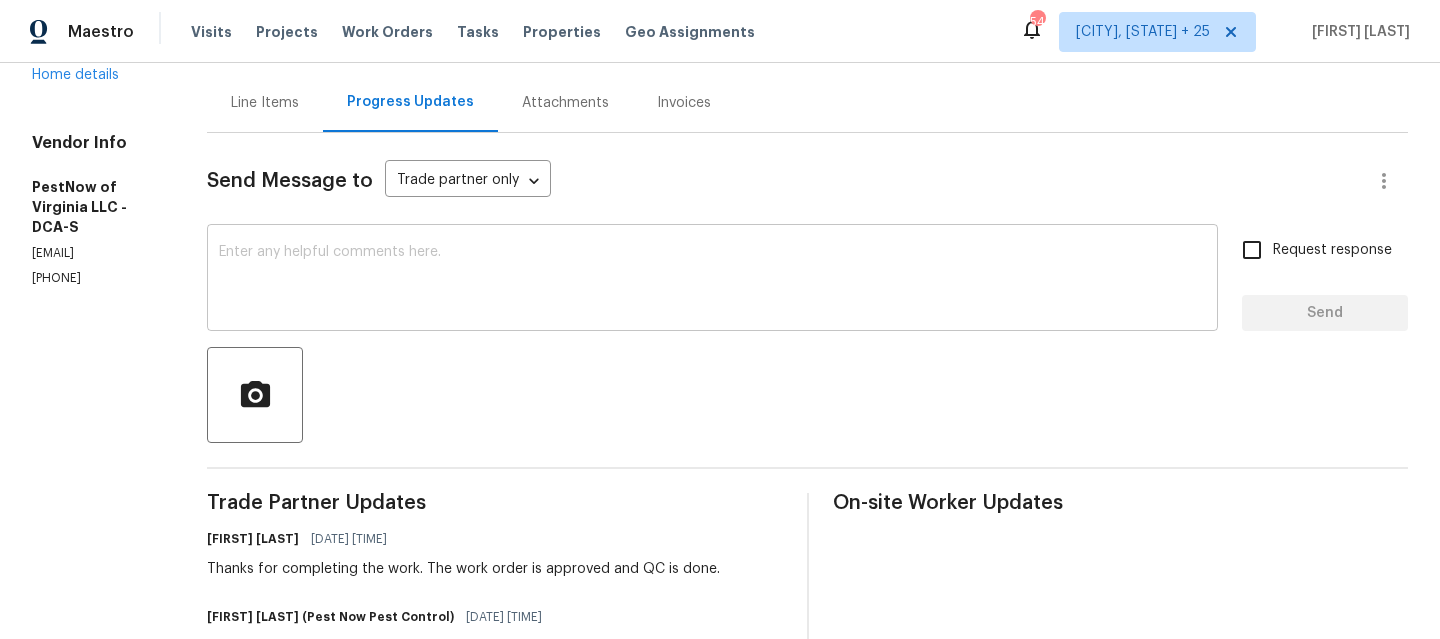 scroll, scrollTop: 184, scrollLeft: 0, axis: vertical 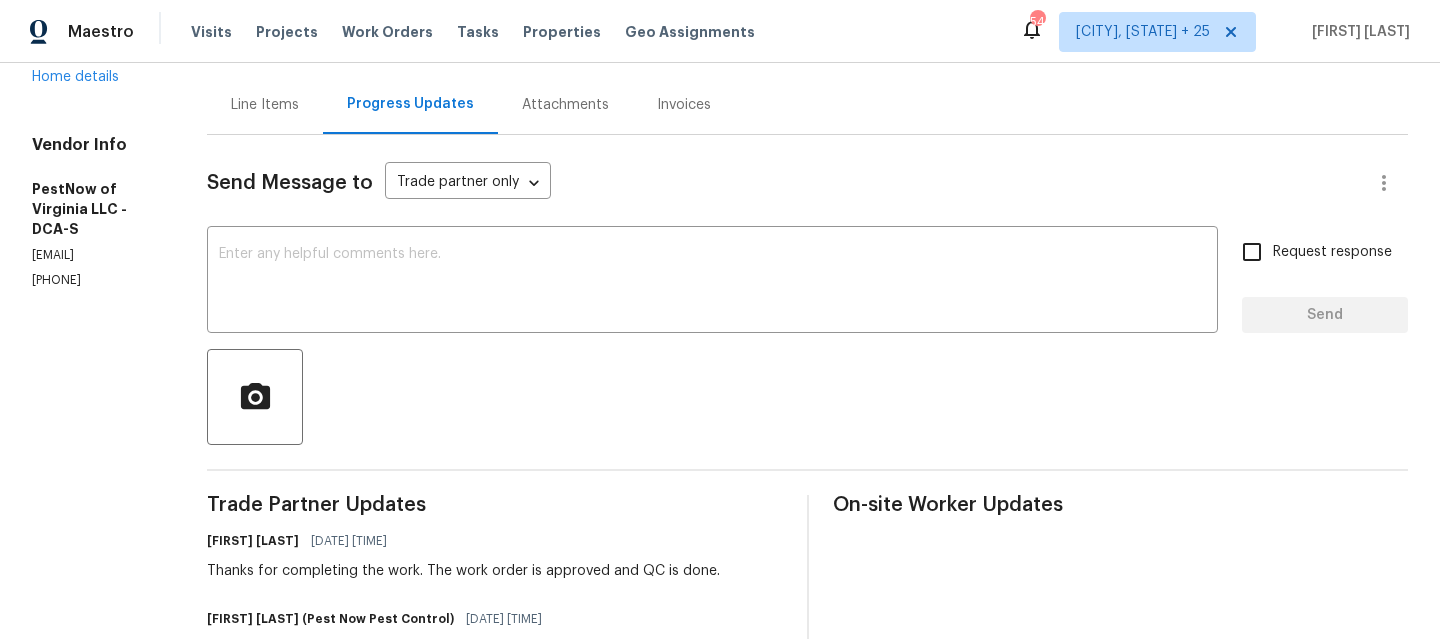 click on "Line Items" at bounding box center (265, 105) 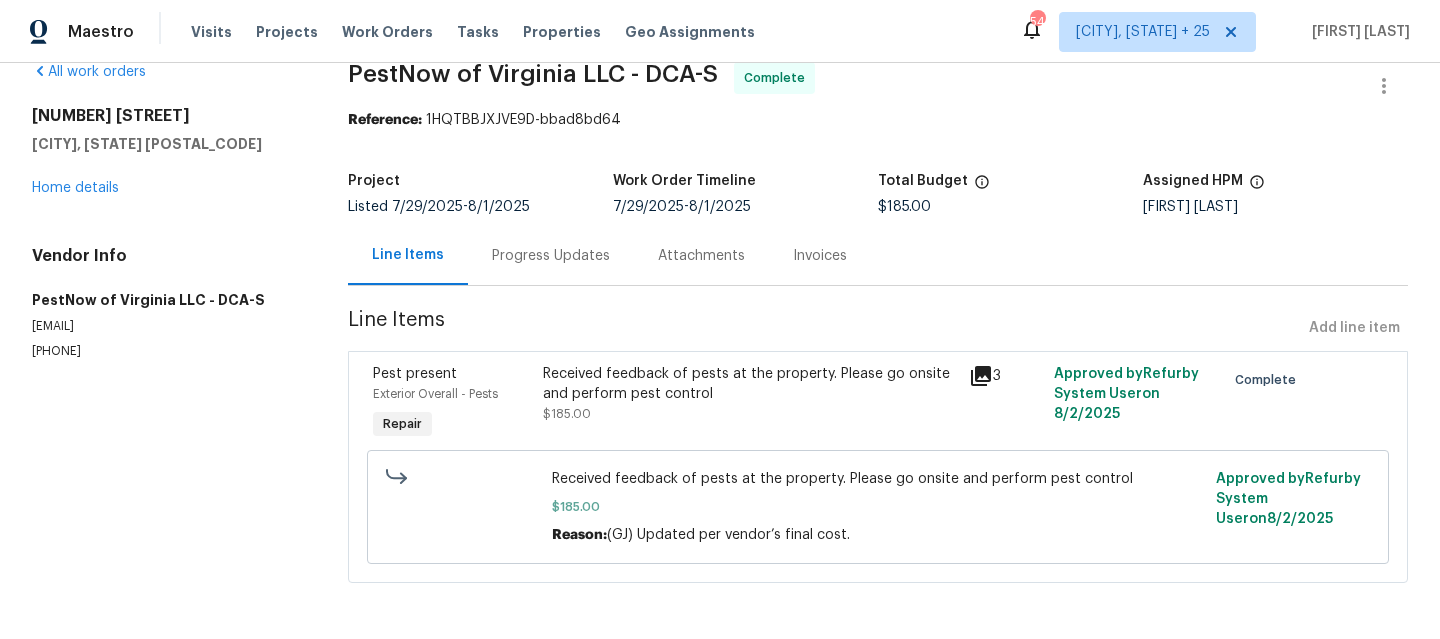 scroll, scrollTop: 49, scrollLeft: 0, axis: vertical 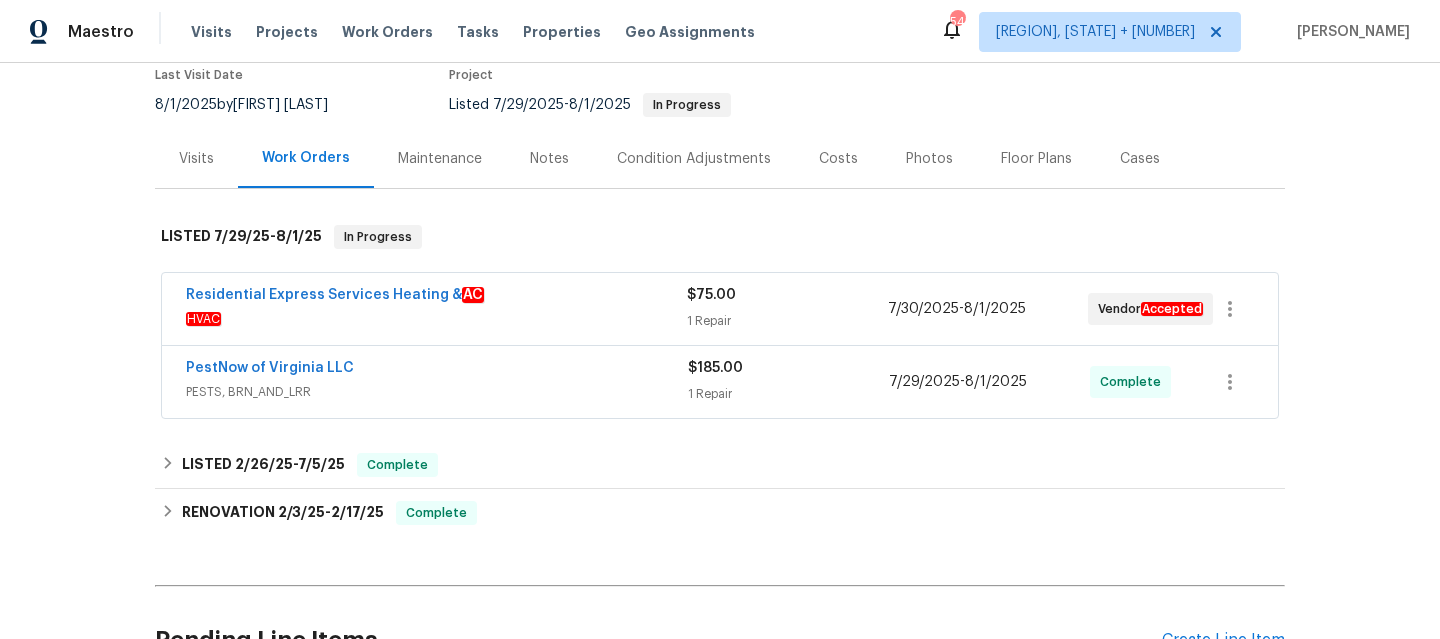 click on "PESTS, BRN_AND_LRR" at bounding box center (437, 392) 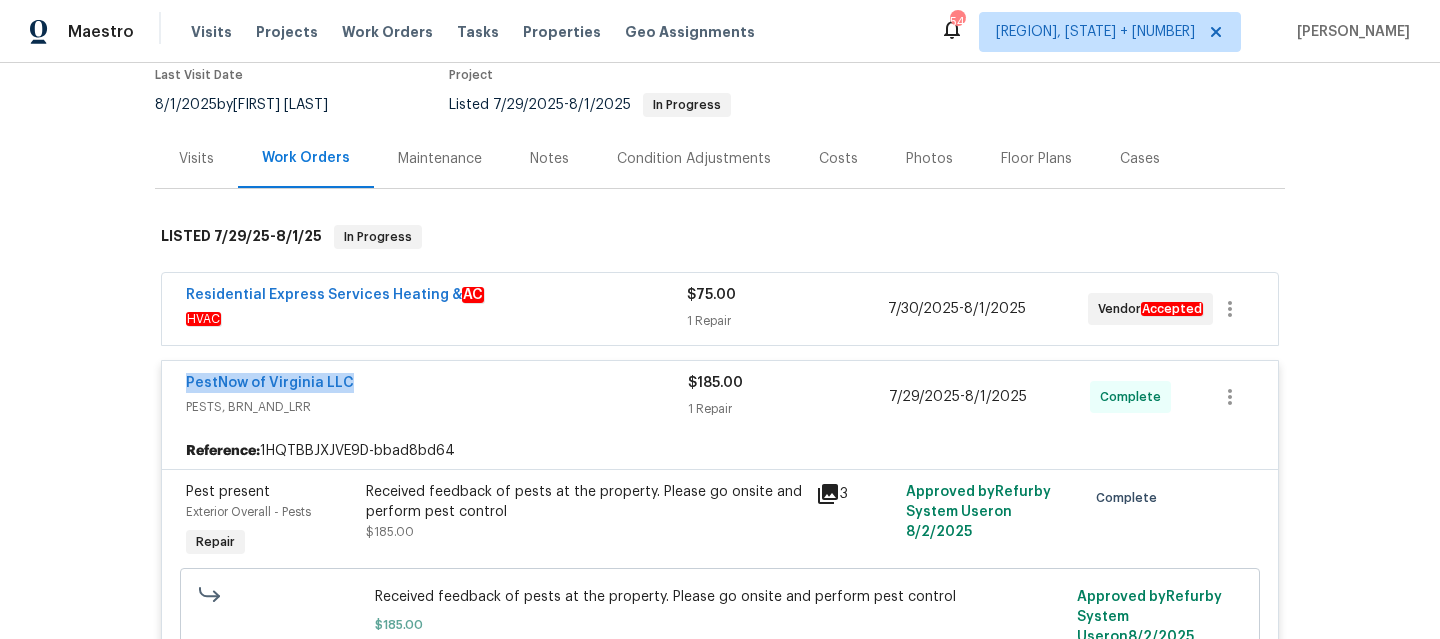 drag, startPoint x: 363, startPoint y: 391, endPoint x: 146, endPoint y: 384, distance: 217.11287 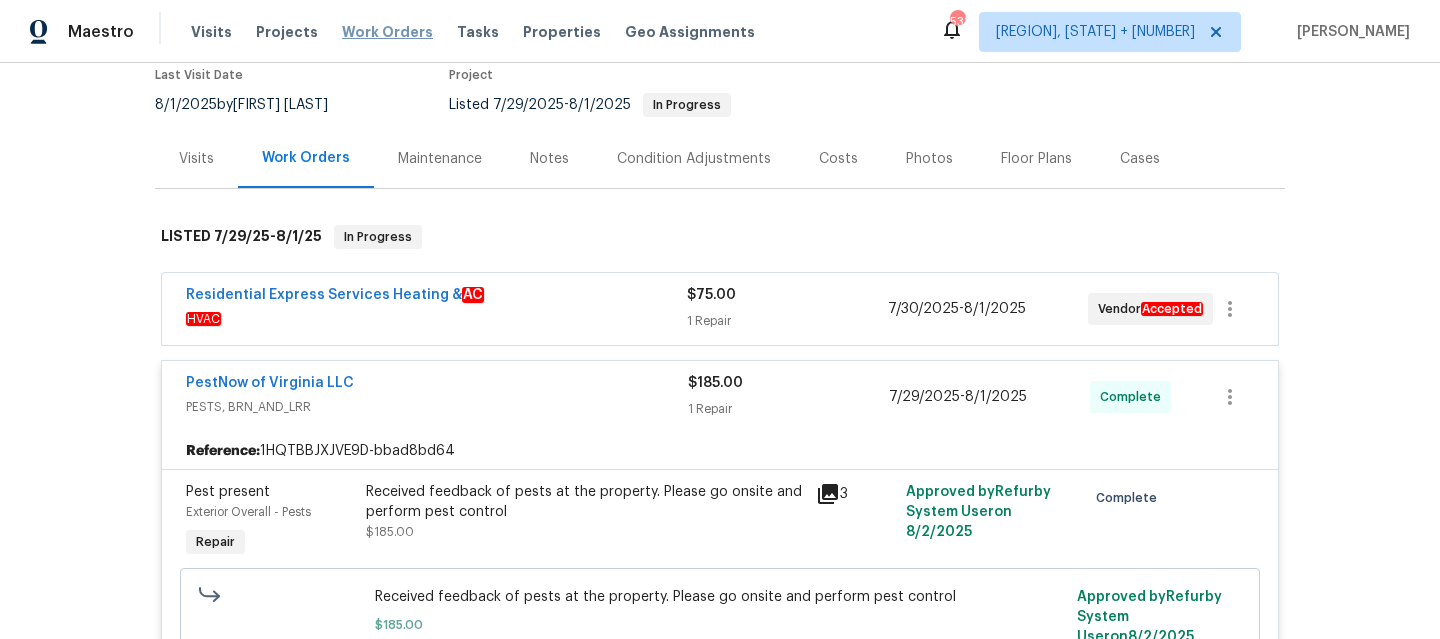click on "Work Orders" at bounding box center (387, 32) 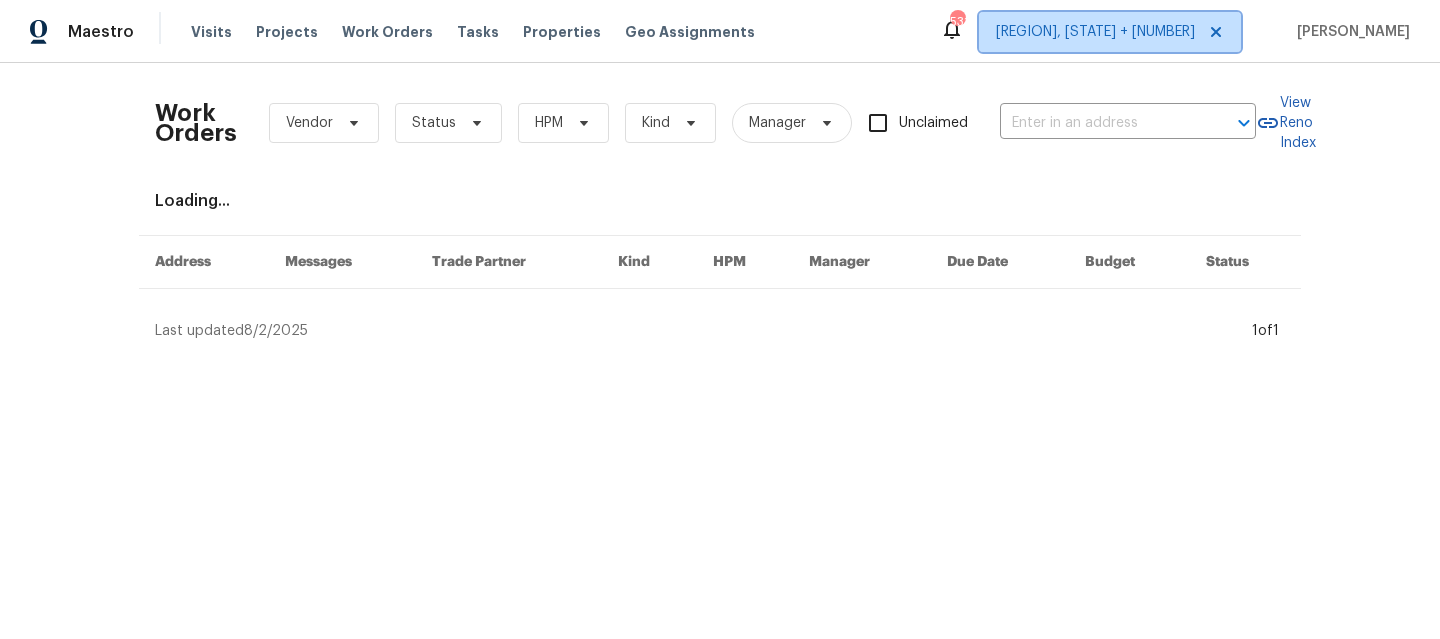 click on "[REGION], [STATE] + [NUMBER]" at bounding box center (1095, 32) 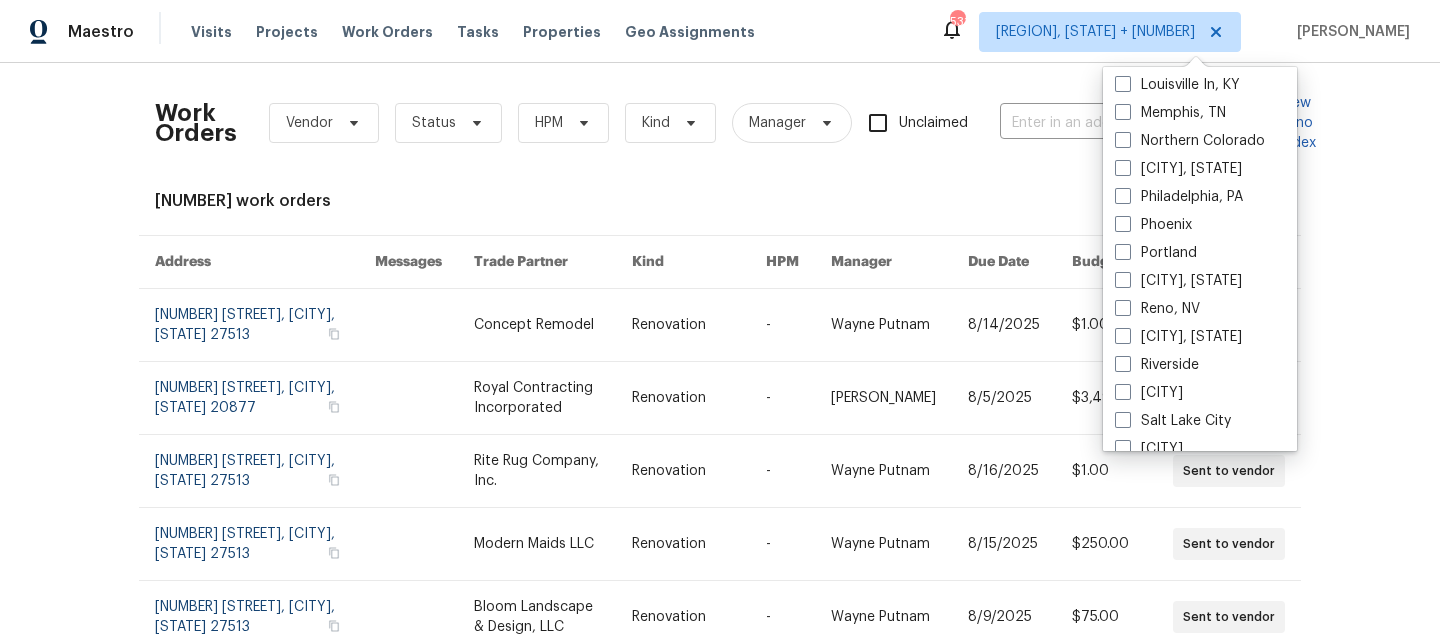scroll, scrollTop: 1148, scrollLeft: 0, axis: vertical 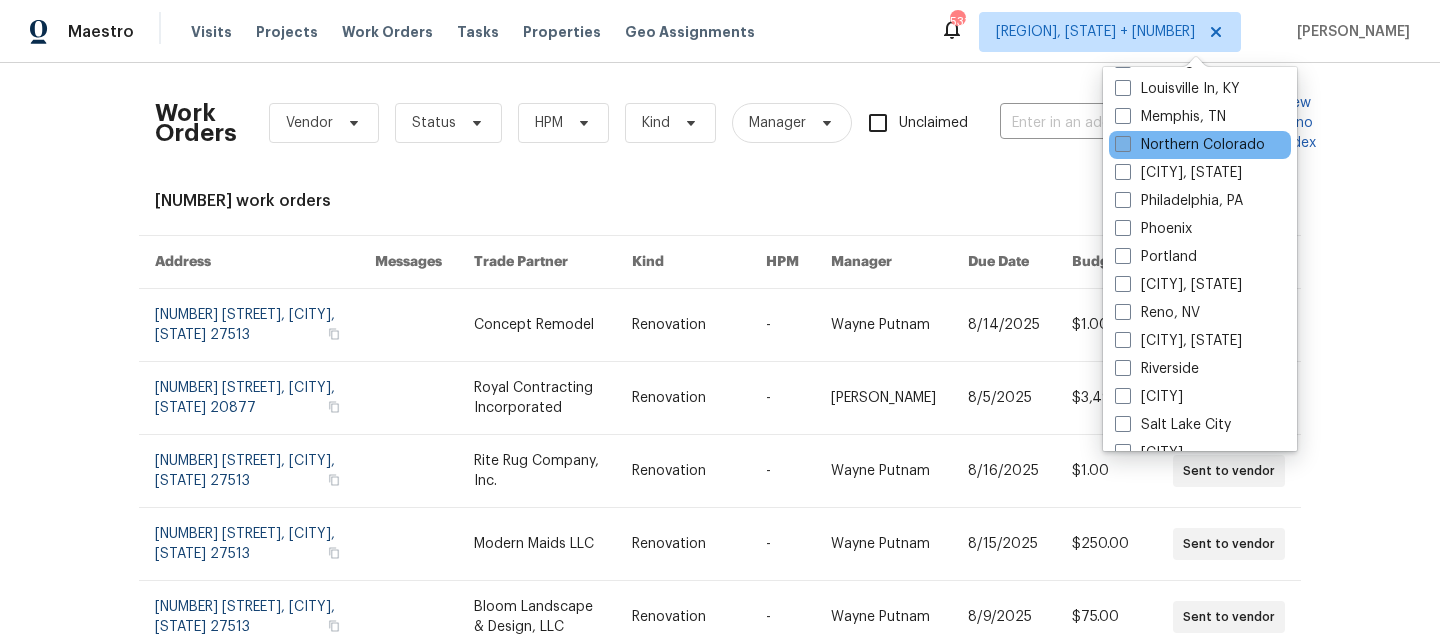 click on "Northern Colorado" at bounding box center [1190, 145] 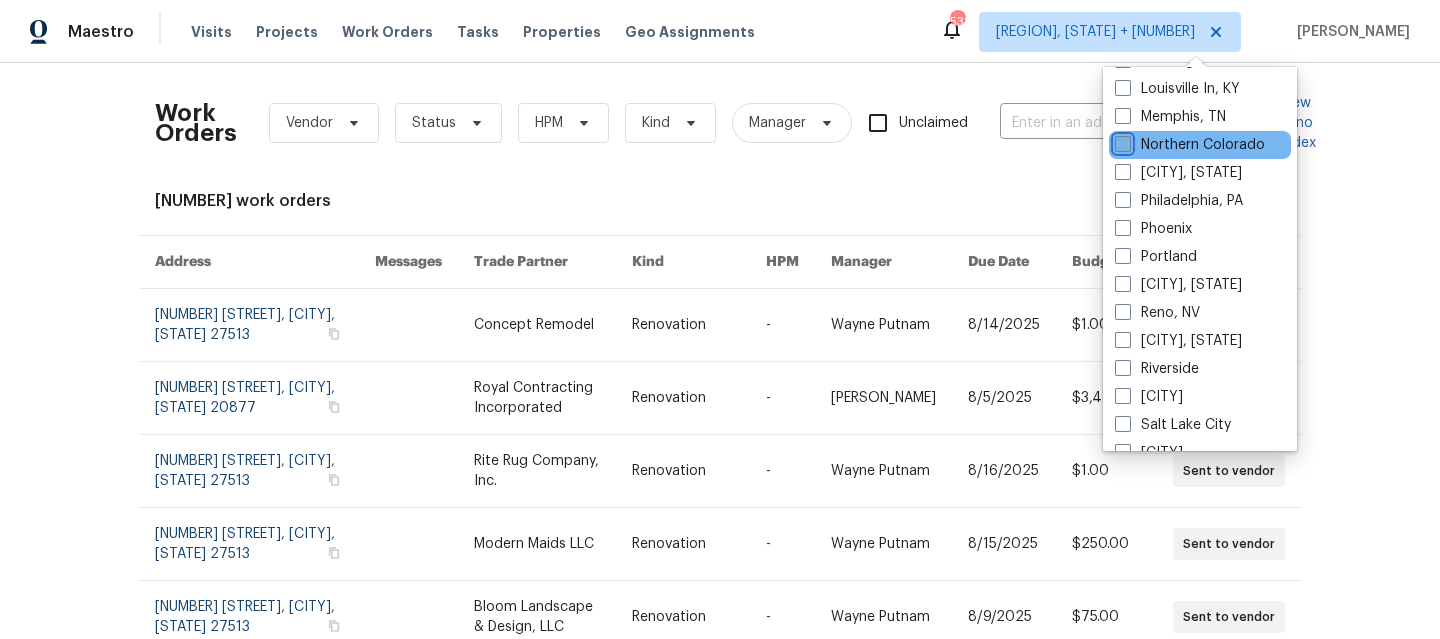 click on "Northern Colorado" at bounding box center [1121, 141] 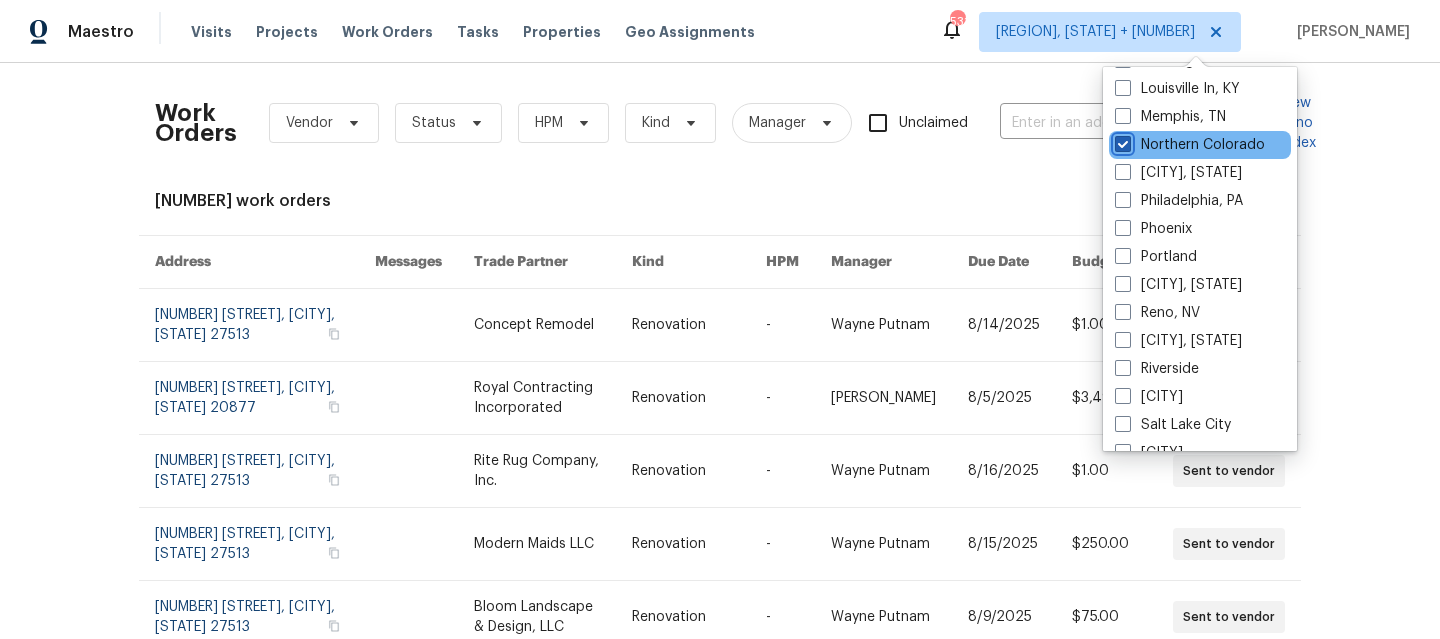 checkbox on "true" 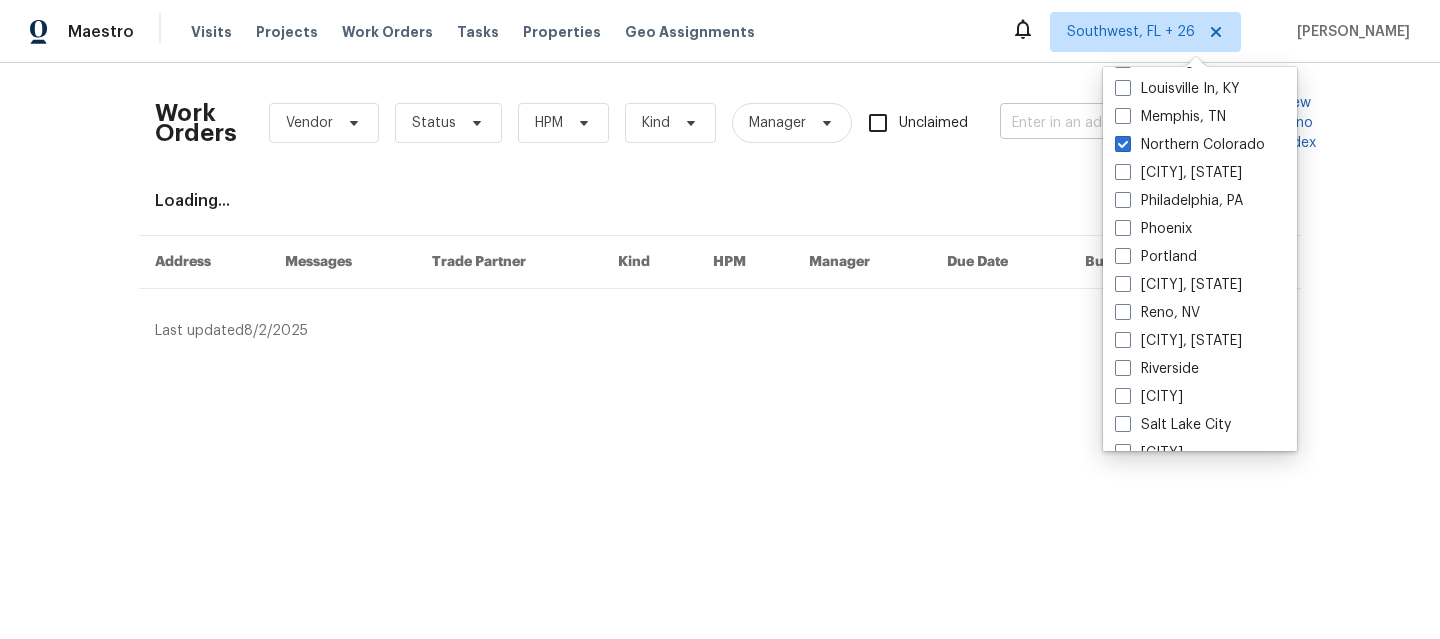 click at bounding box center (1100, 123) 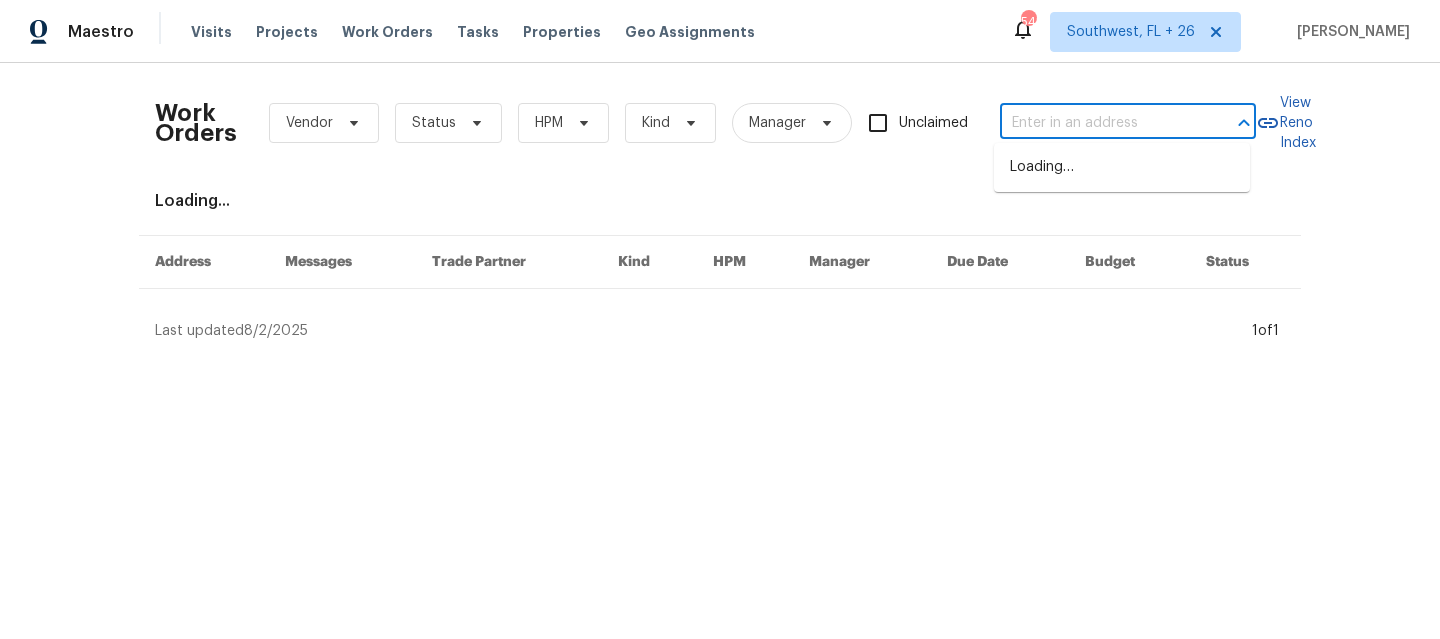 paste on "[NUMBER] [STREET] [CITY], [STATE] [ZIP]" 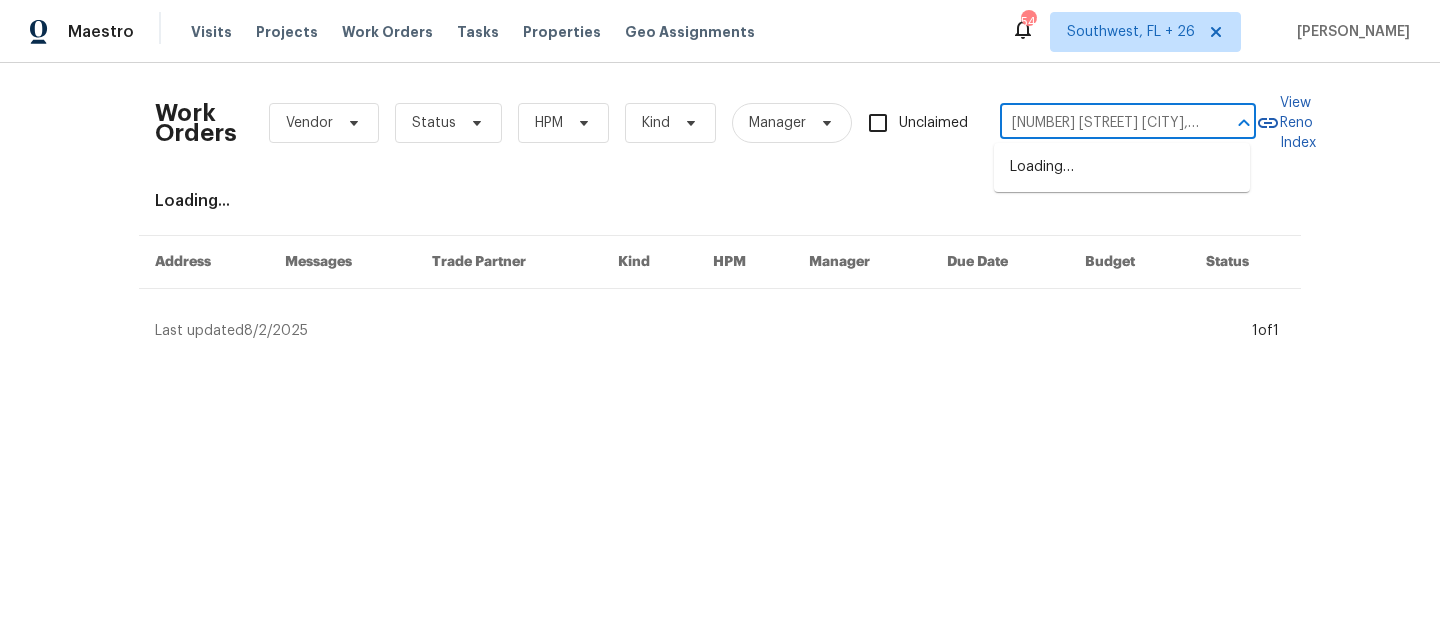 scroll, scrollTop: 0, scrollLeft: 56, axis: horizontal 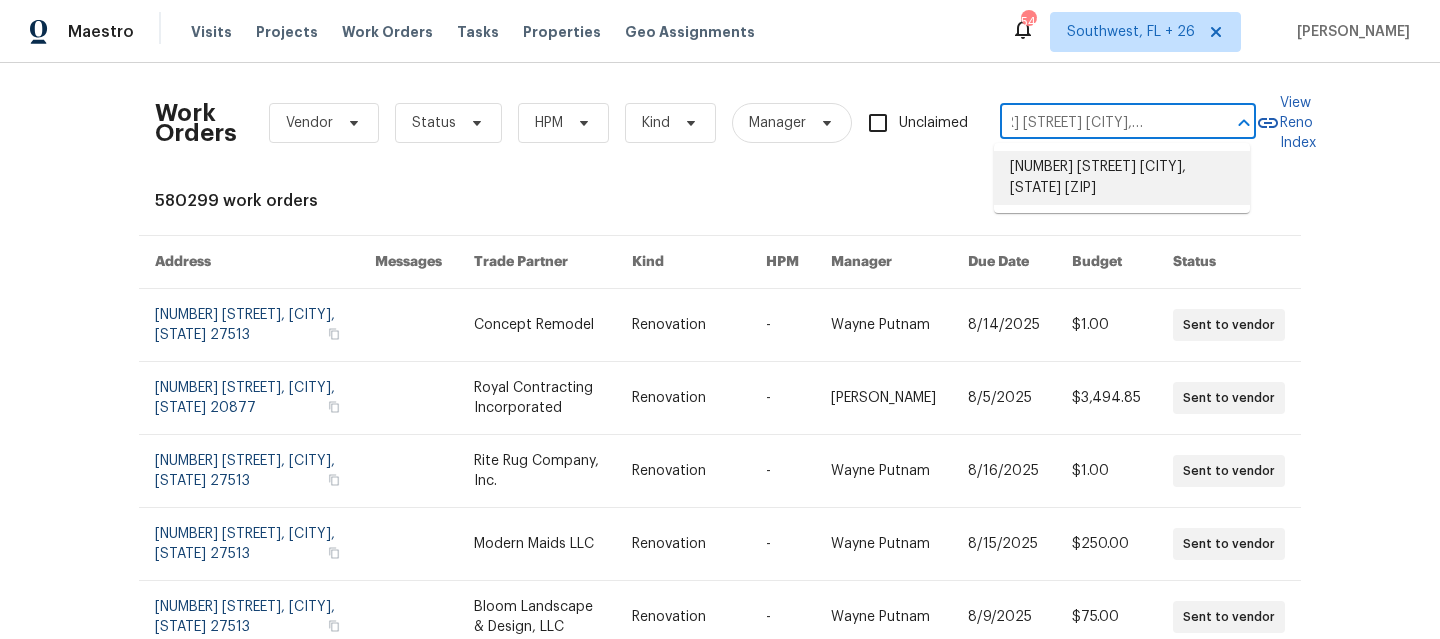 click on "[NUMBER] [STREET] [CITY], [STATE] [ZIP]" at bounding box center (1122, 178) 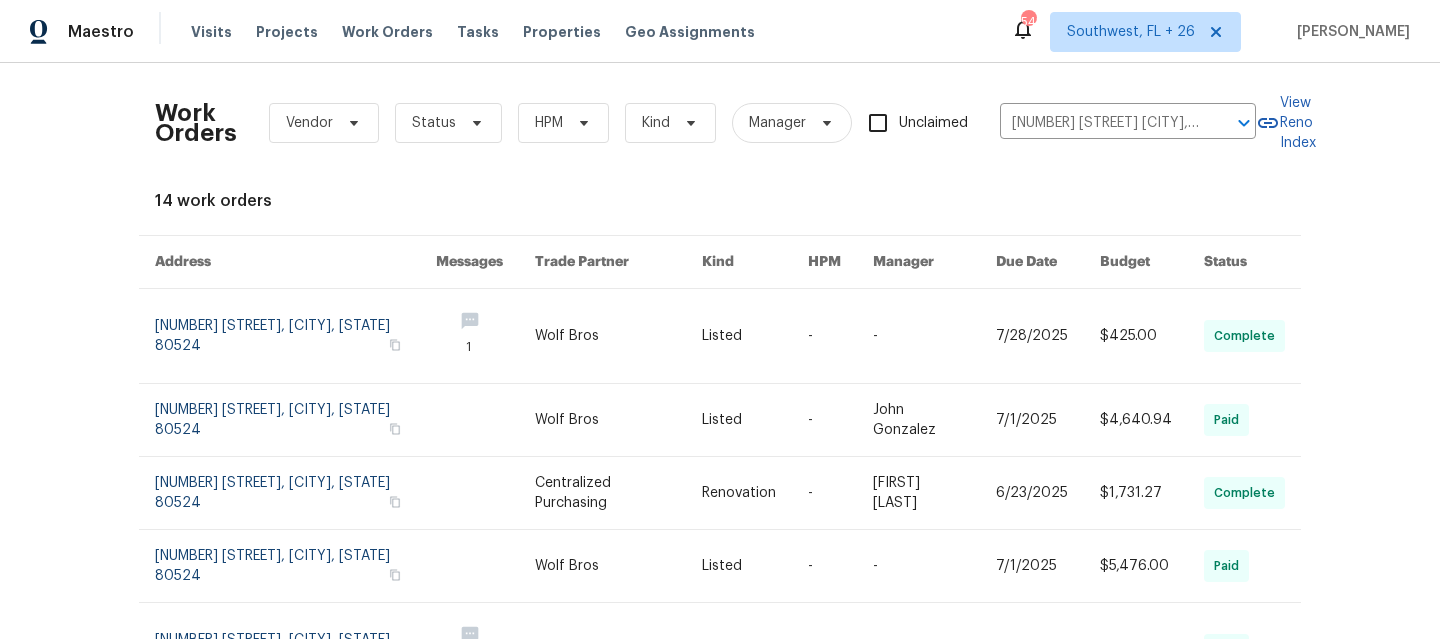 click at bounding box center [295, 336] 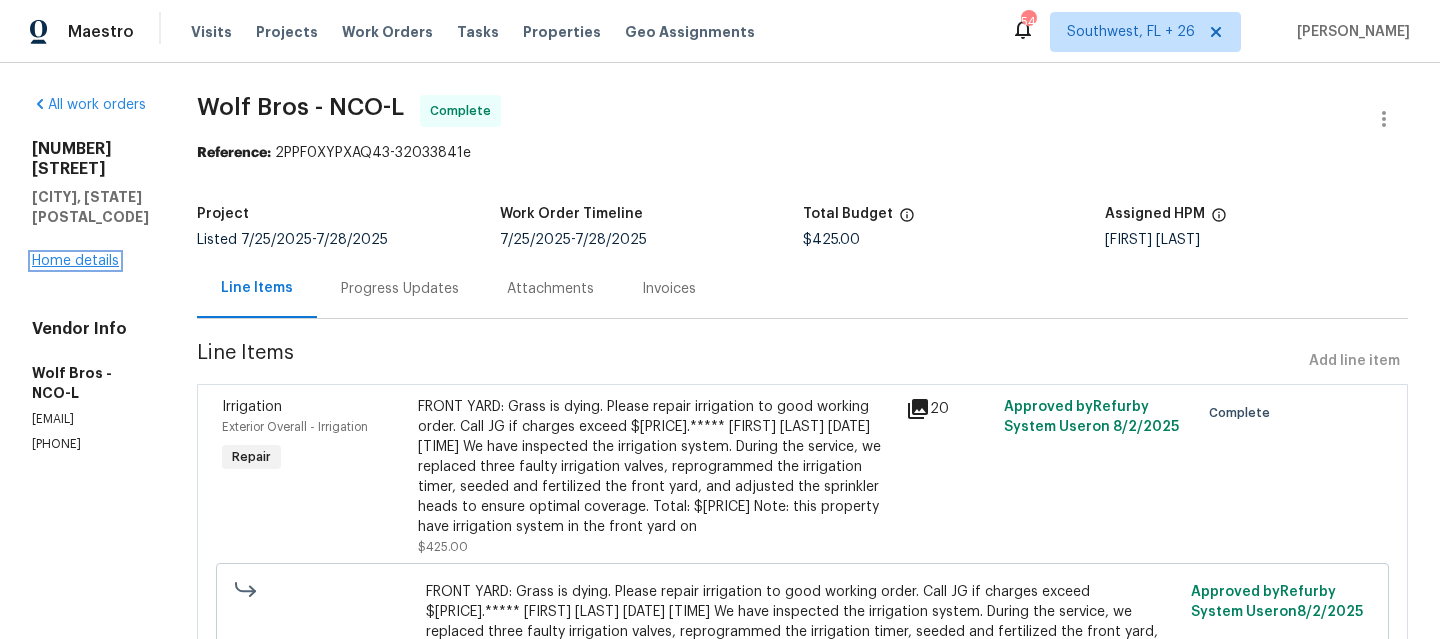 click on "Home details" at bounding box center (75, 261) 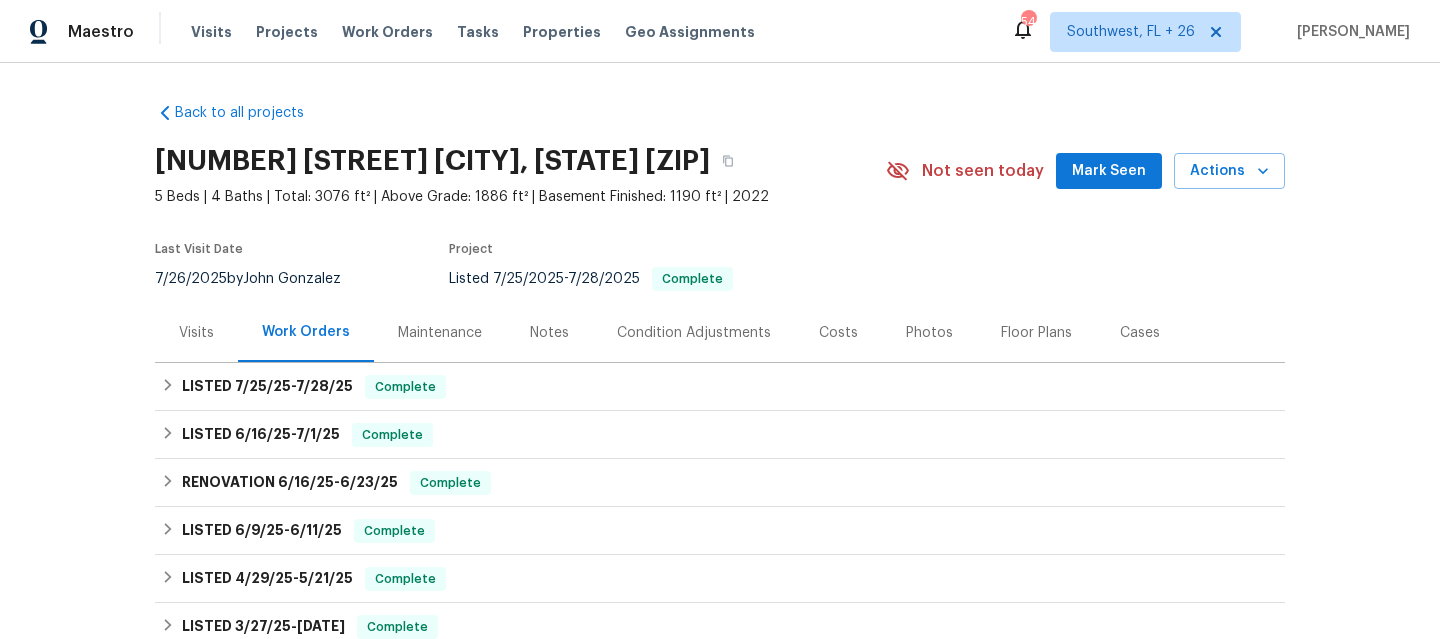 scroll, scrollTop: 99, scrollLeft: 0, axis: vertical 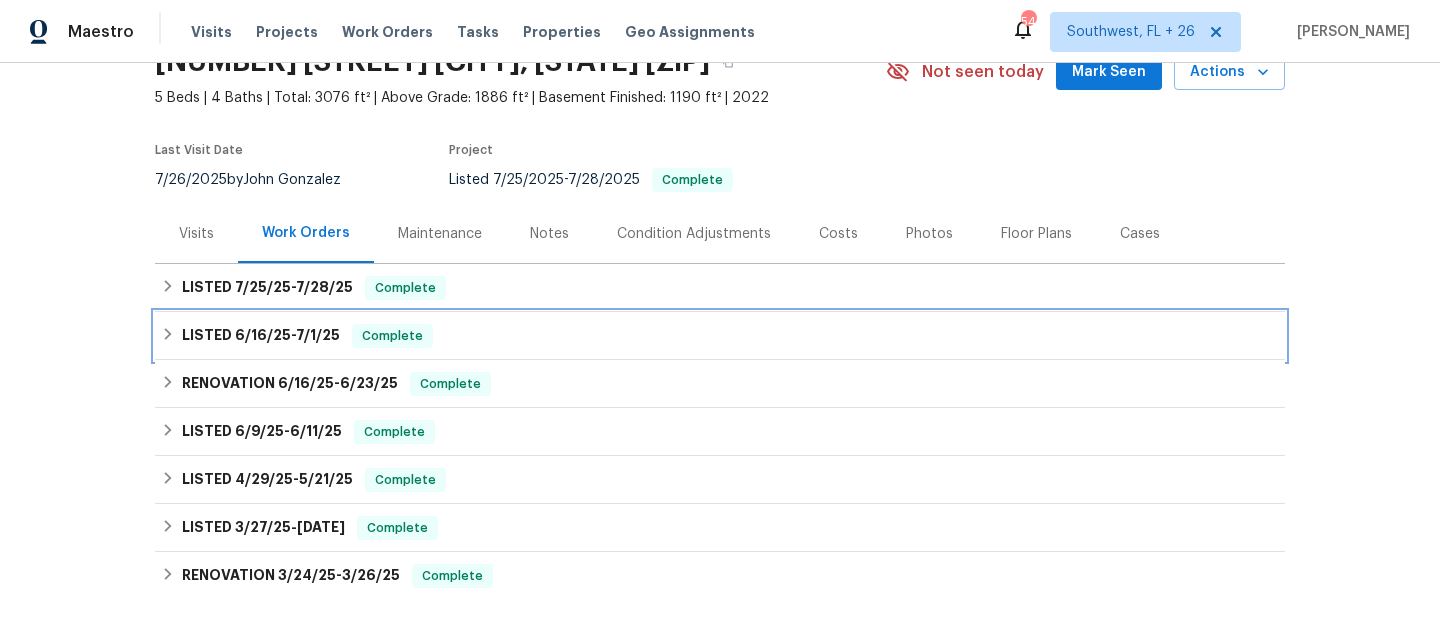 click on "Complete" at bounding box center [392, 336] 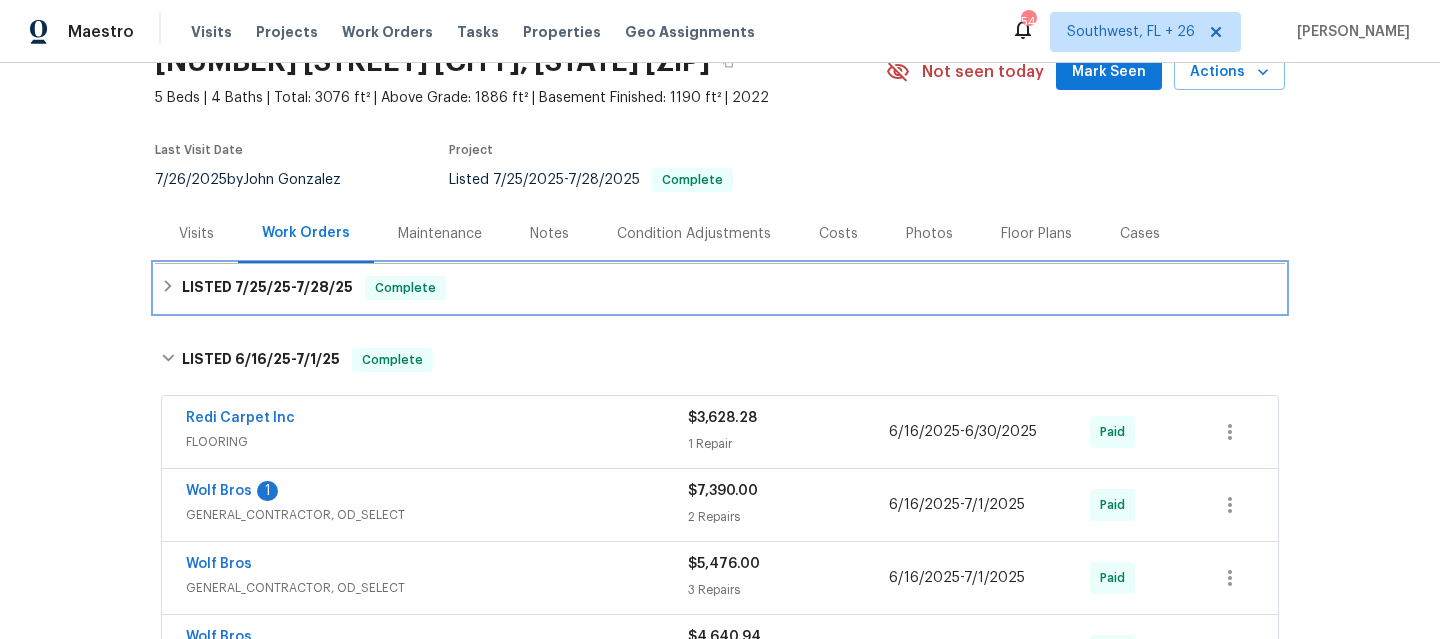 click on "LISTED   [DATE]  -  [DATE] Complete" at bounding box center (720, 288) 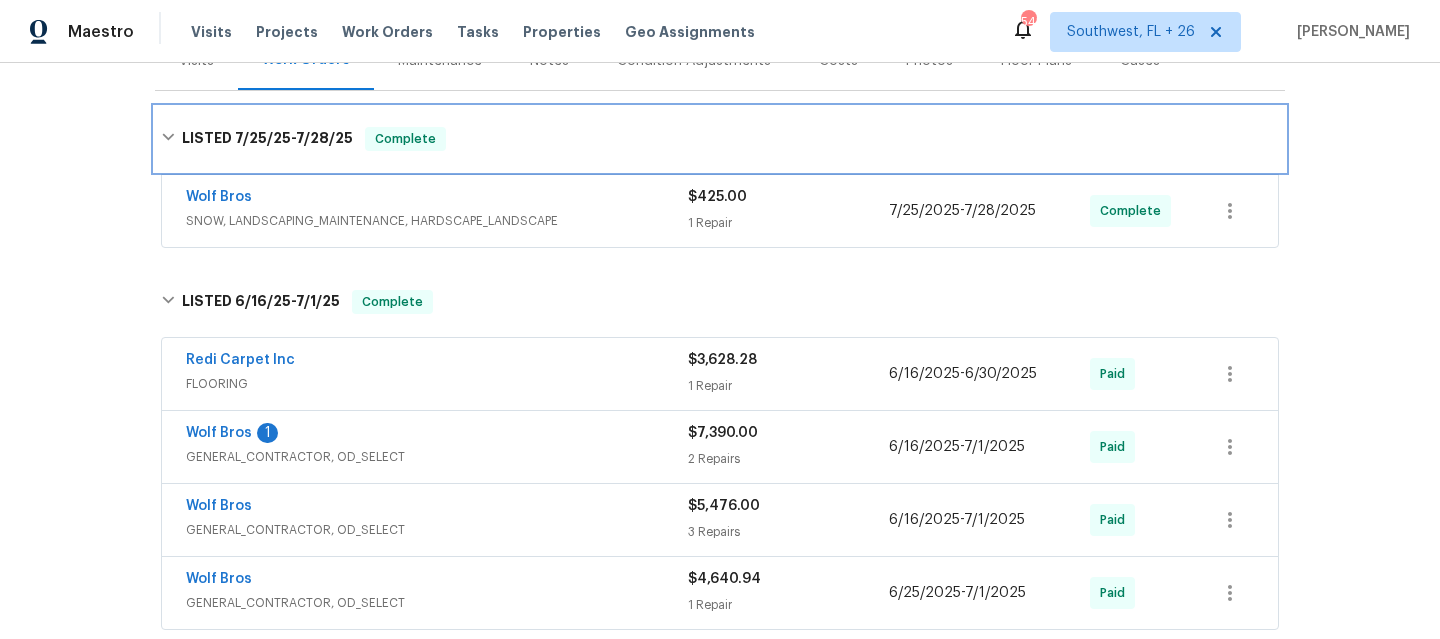 scroll, scrollTop: 270, scrollLeft: 0, axis: vertical 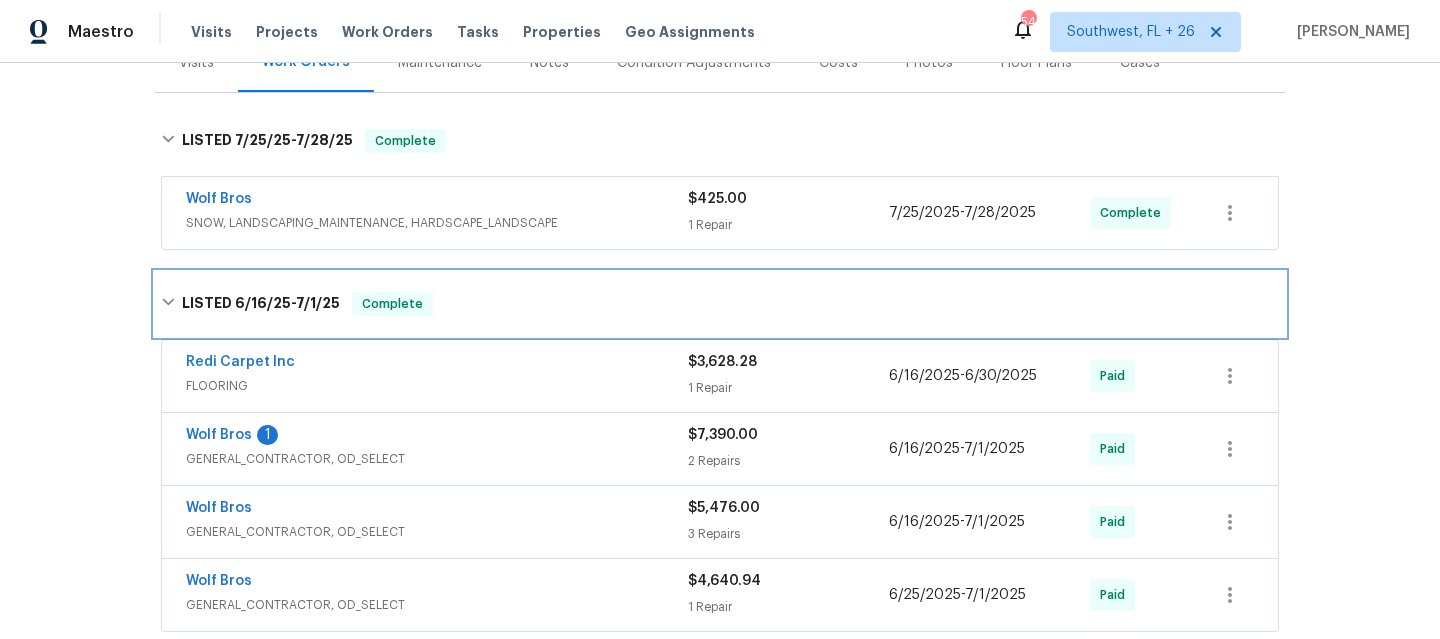 click on "LISTED   [DATE]  -  [DATE] Complete" at bounding box center (720, 304) 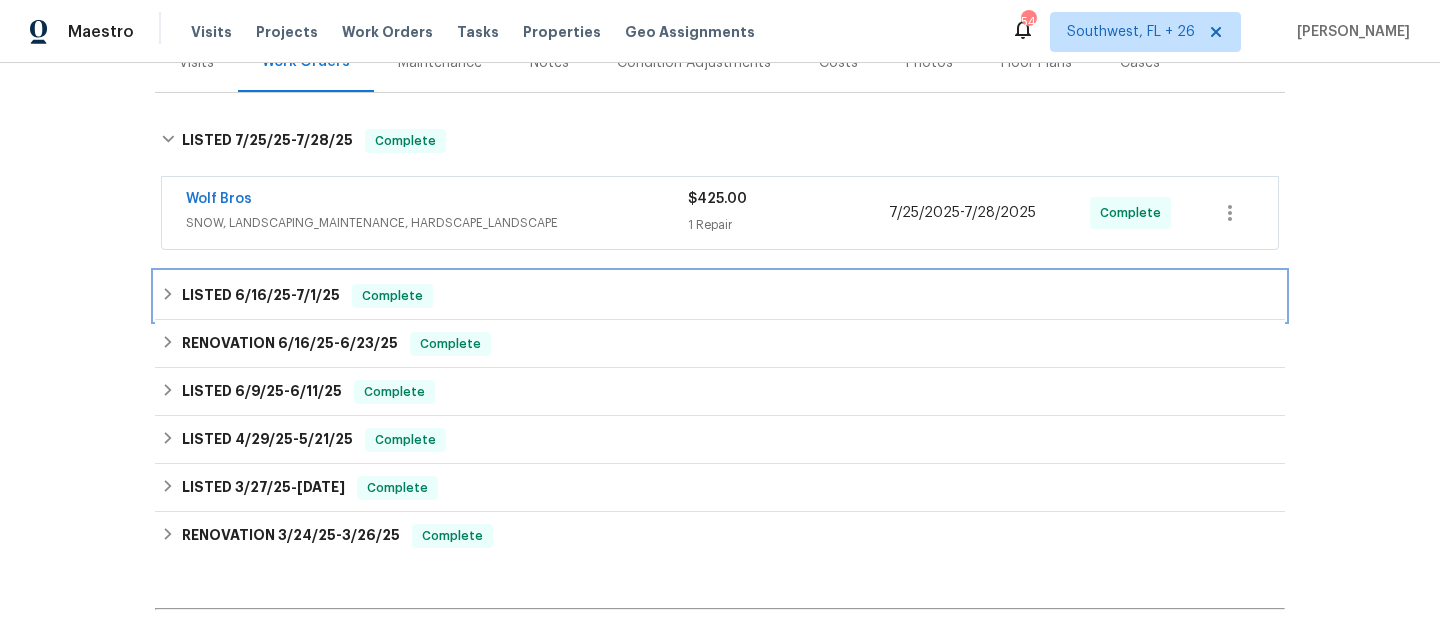 click on "LISTED   [DATE]  -  [DATE] Complete" at bounding box center [720, 296] 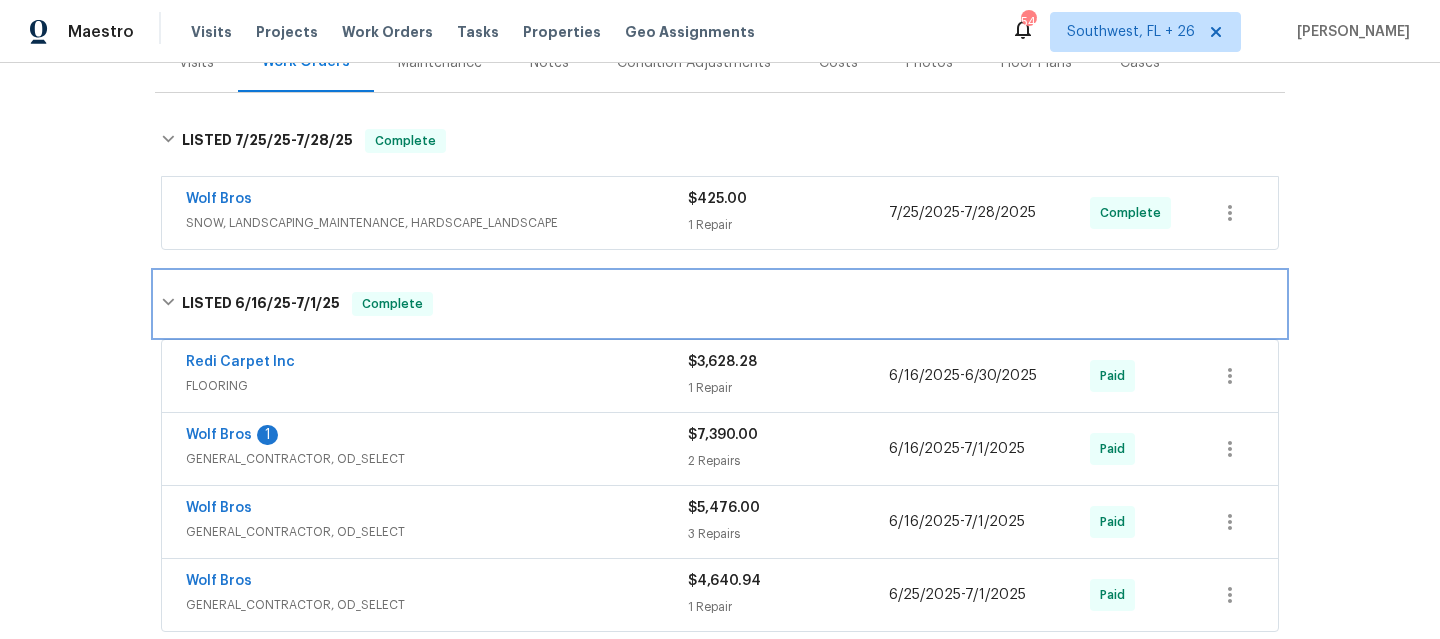click on "LISTED   [DATE]  -  [DATE] Complete" at bounding box center [720, 304] 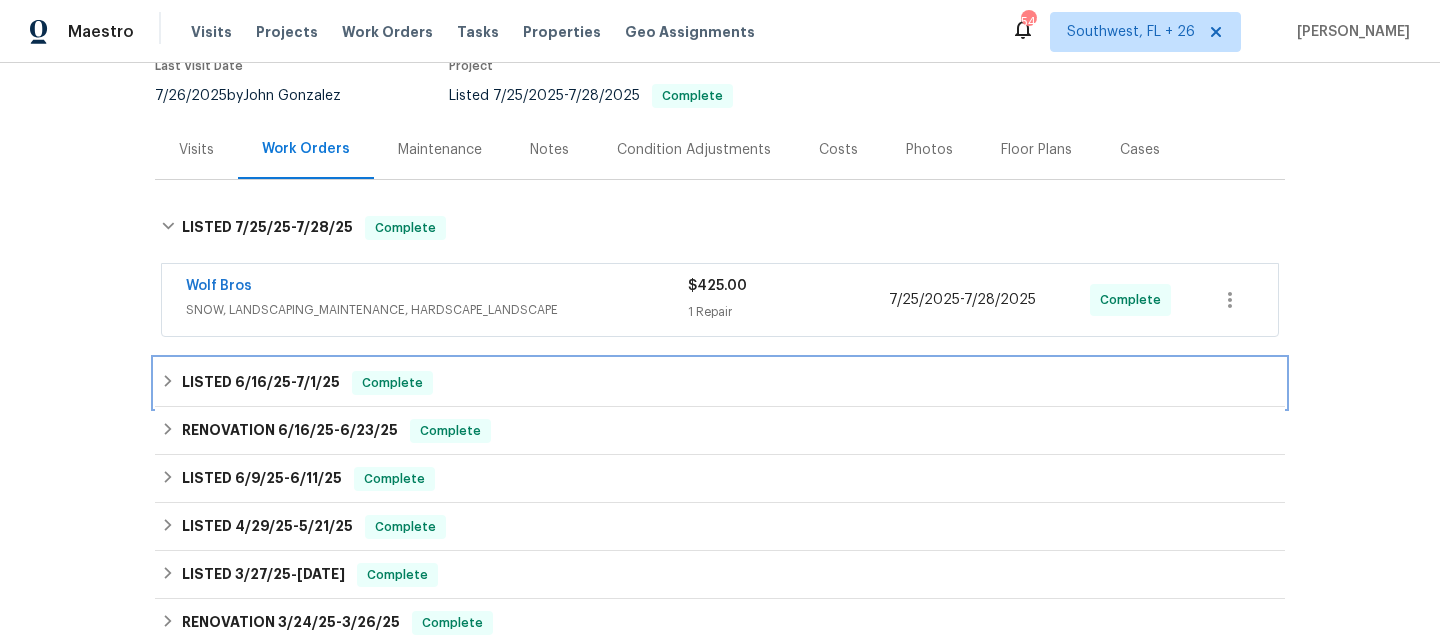 scroll, scrollTop: 172, scrollLeft: 0, axis: vertical 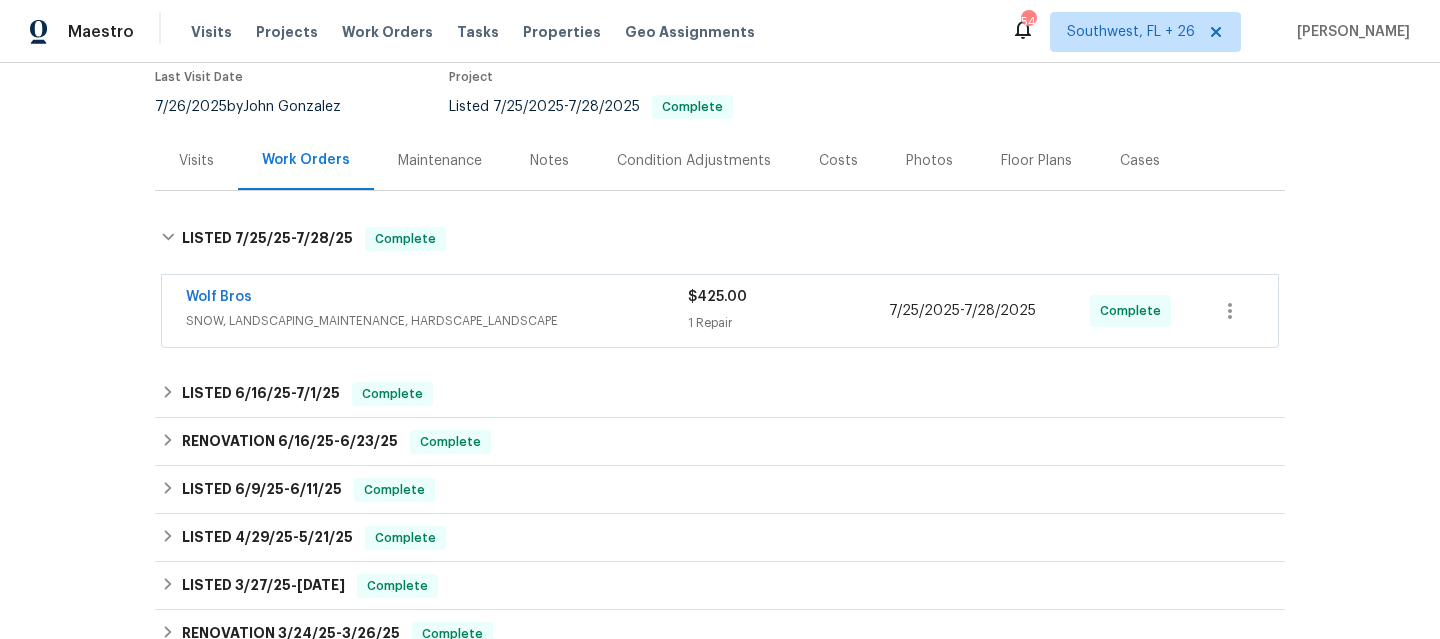 click on "Wolf Bros" at bounding box center [437, 299] 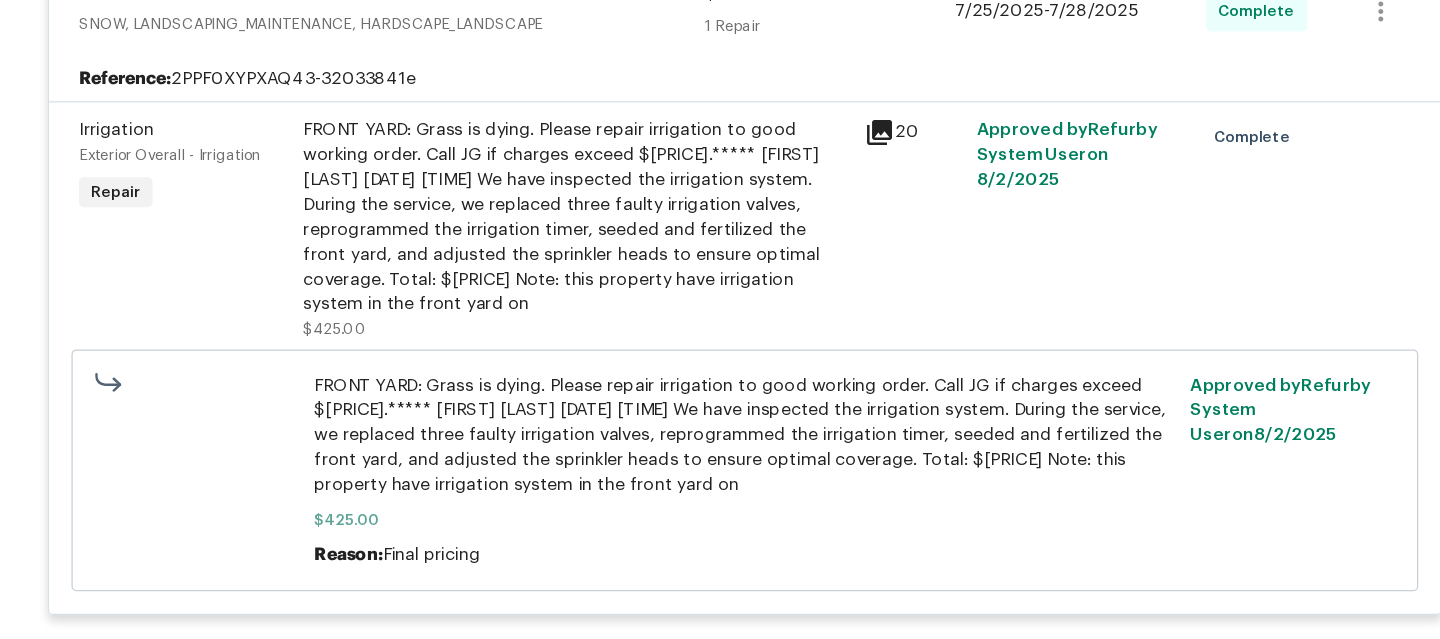 scroll, scrollTop: 407, scrollLeft: 0, axis: vertical 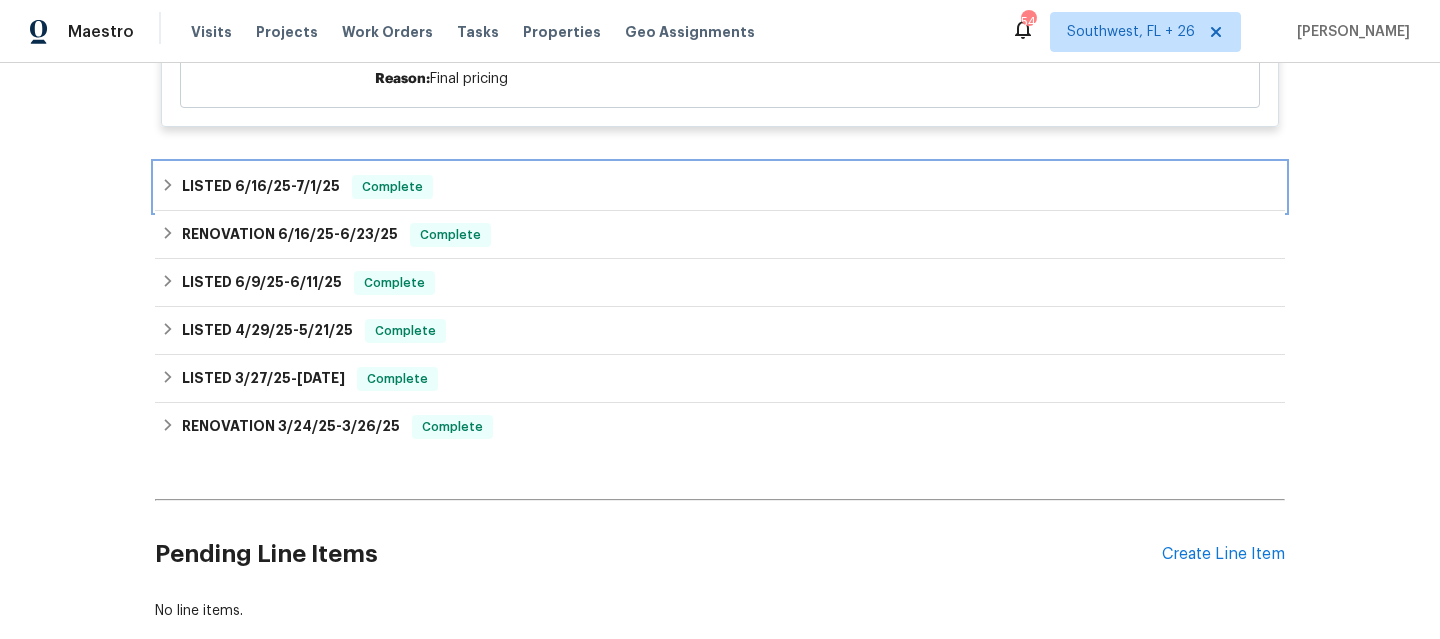 click on "LISTED   [DATE]  -  [DATE] Complete" at bounding box center (720, 187) 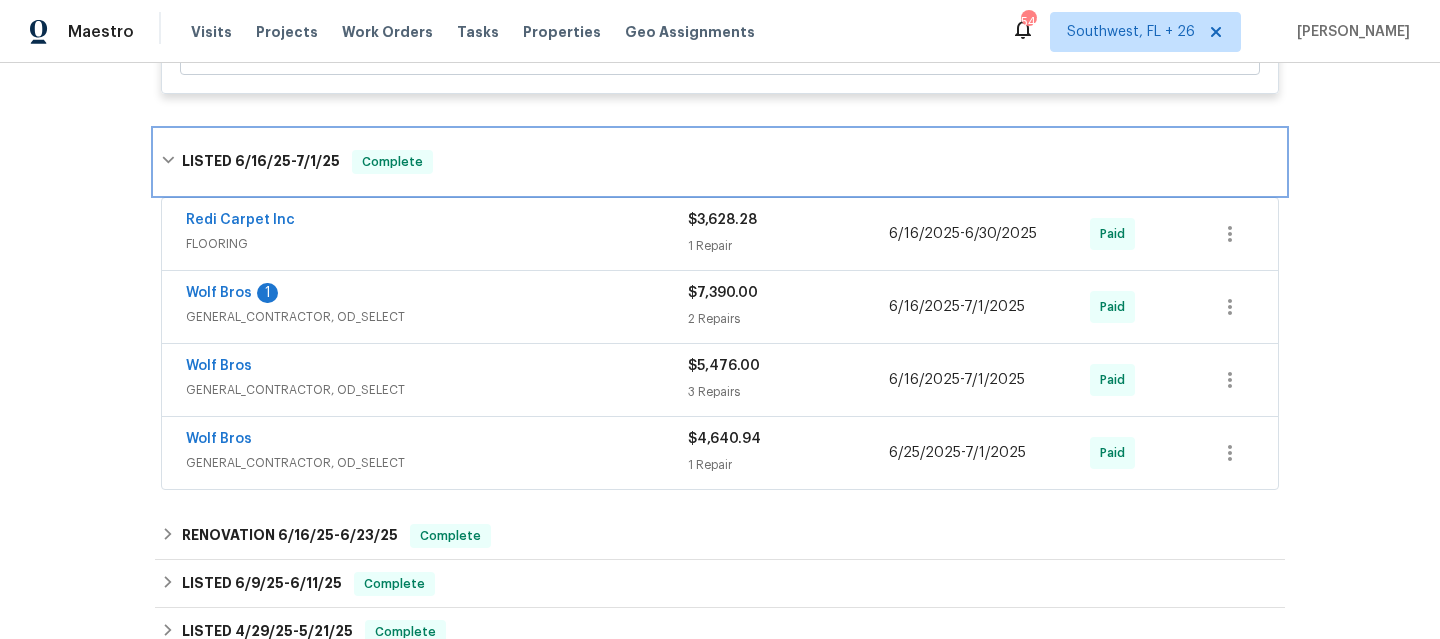 scroll, scrollTop: 889, scrollLeft: 0, axis: vertical 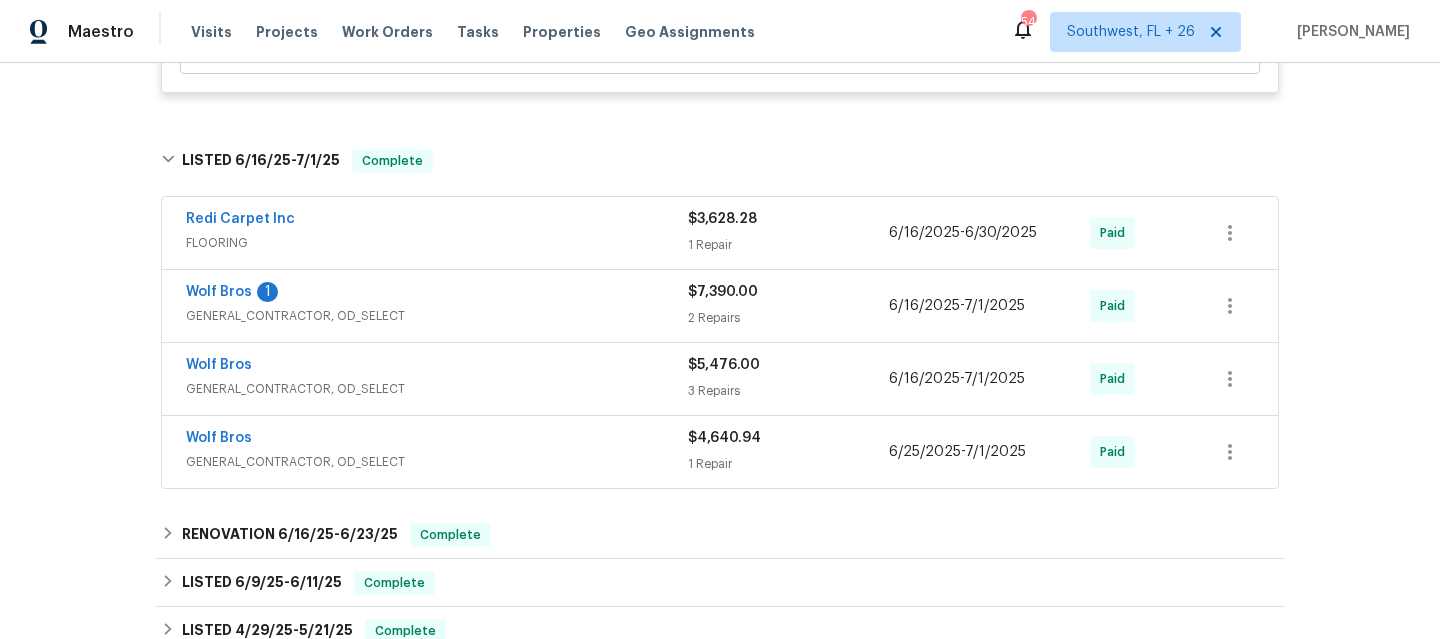 click on "GENERAL_CONTRACTOR, OD_SELECT" at bounding box center (437, 462) 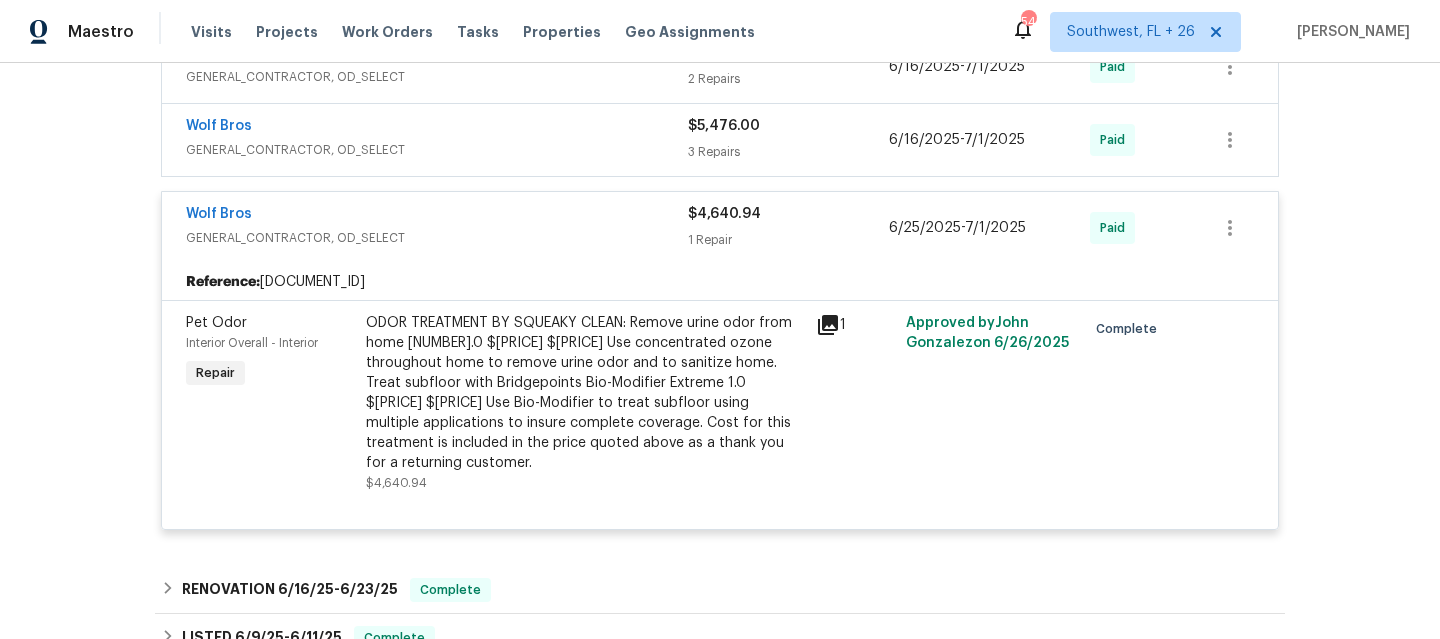 scroll, scrollTop: 1127, scrollLeft: 0, axis: vertical 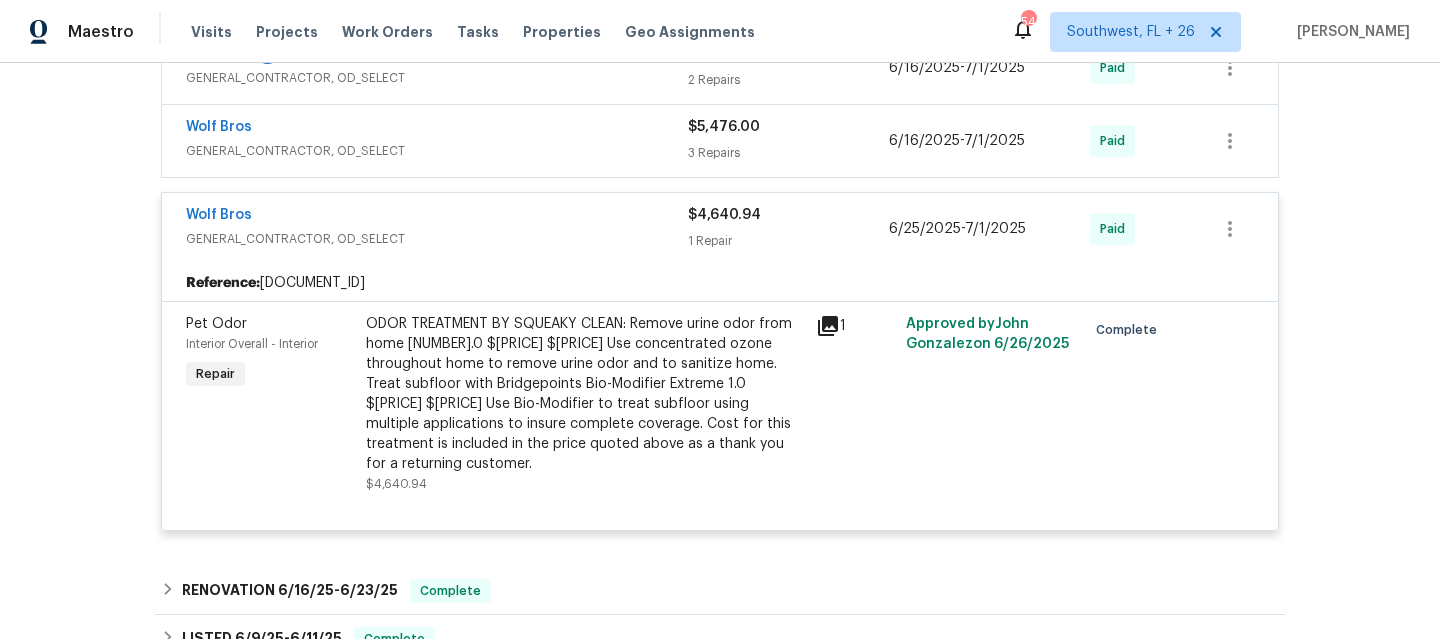 click on "[COMPANY] [TYPE], [CONTRACTOR] $[PRICE] [REPAIRS] Repair [DATE]  -  [DATE] Paid" at bounding box center (720, 229) 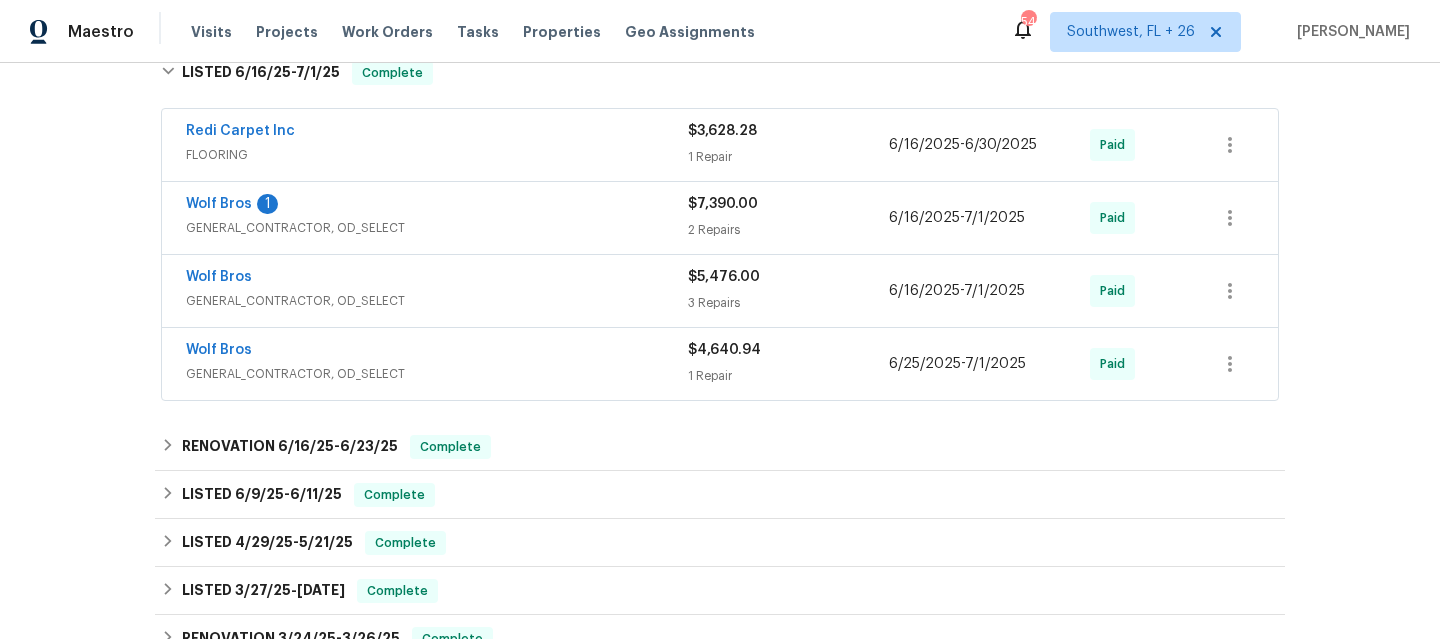 scroll, scrollTop: 960, scrollLeft: 0, axis: vertical 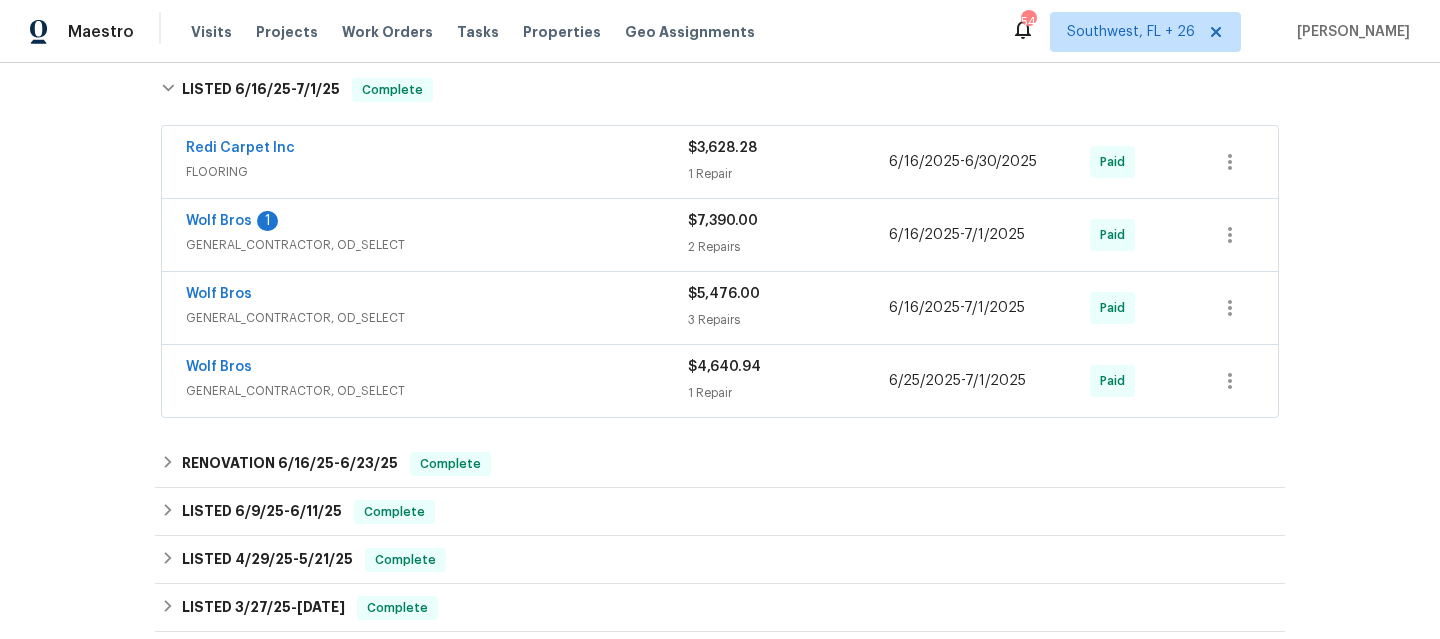 click on "[COMPANY] [TYPE], [CONTRACTOR] $[PRICE] [REPAIRS] Repairs [DATE]  -  [DATE] Paid" at bounding box center (720, 308) 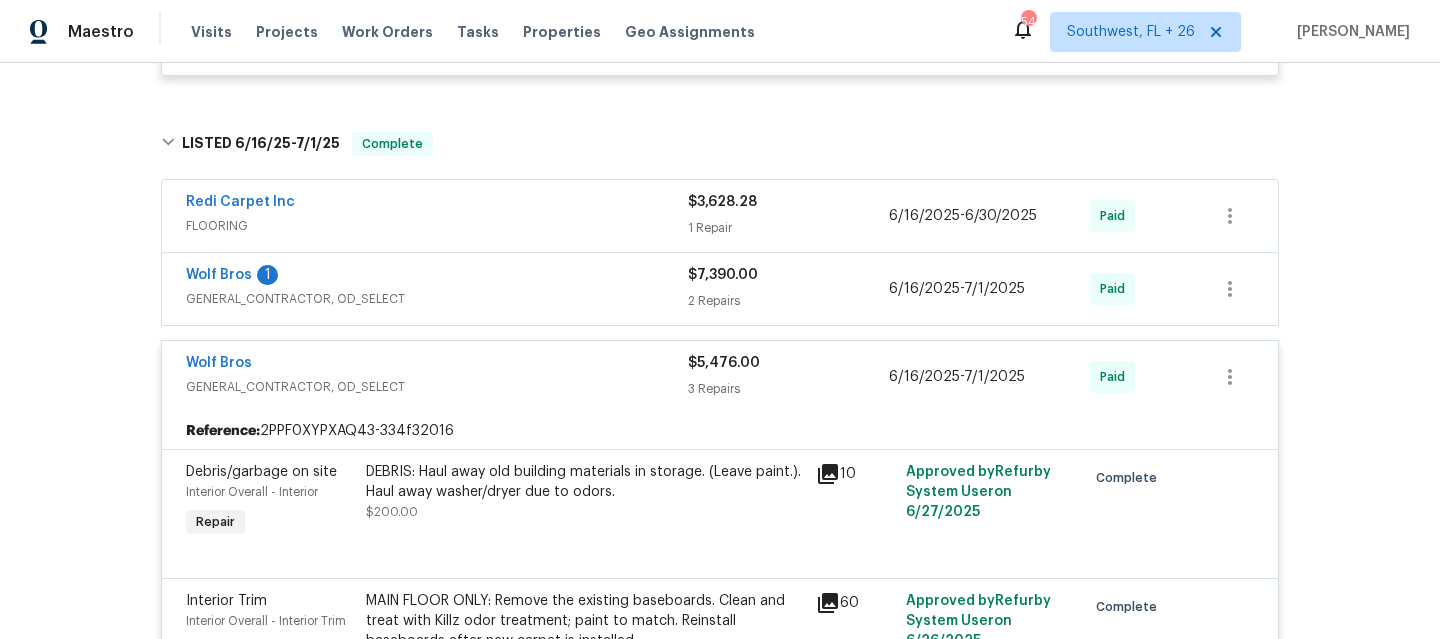 scroll, scrollTop: 905, scrollLeft: 0, axis: vertical 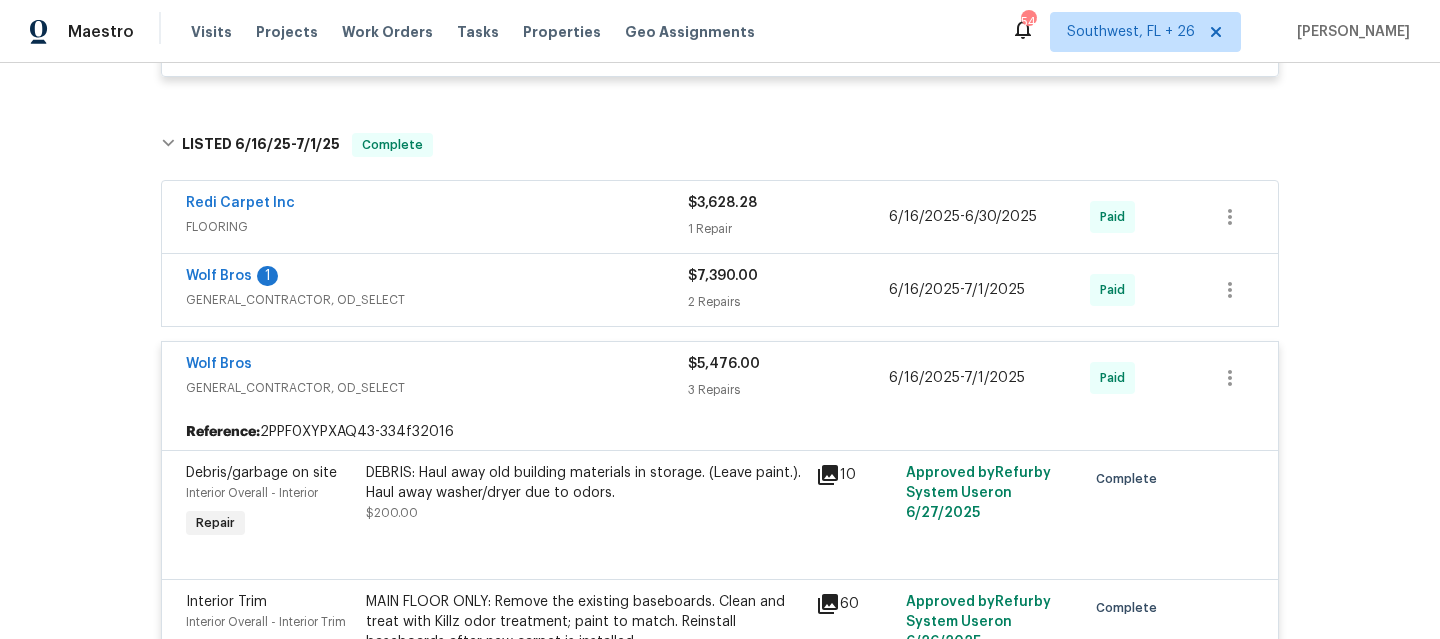 click on "GENERAL_CONTRACTOR, OD_SELECT" at bounding box center [437, 388] 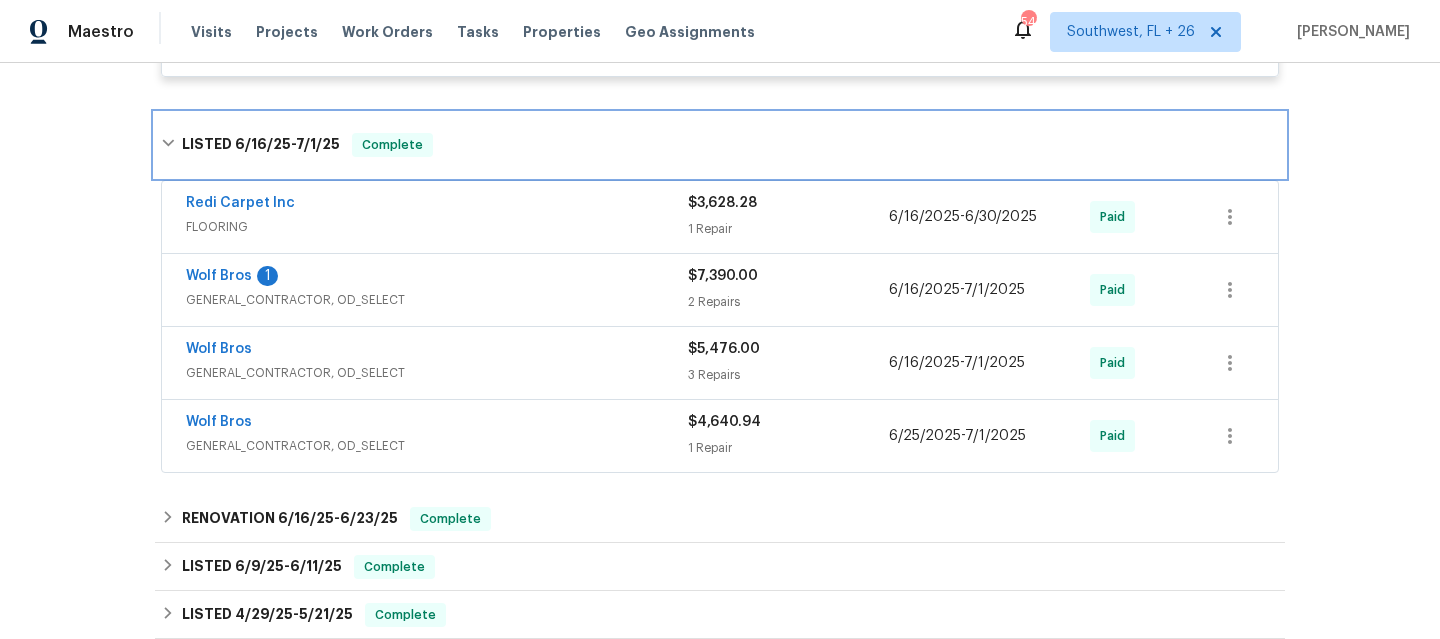 click on "LISTED   [DATE]  -  [DATE] Complete" at bounding box center (720, 145) 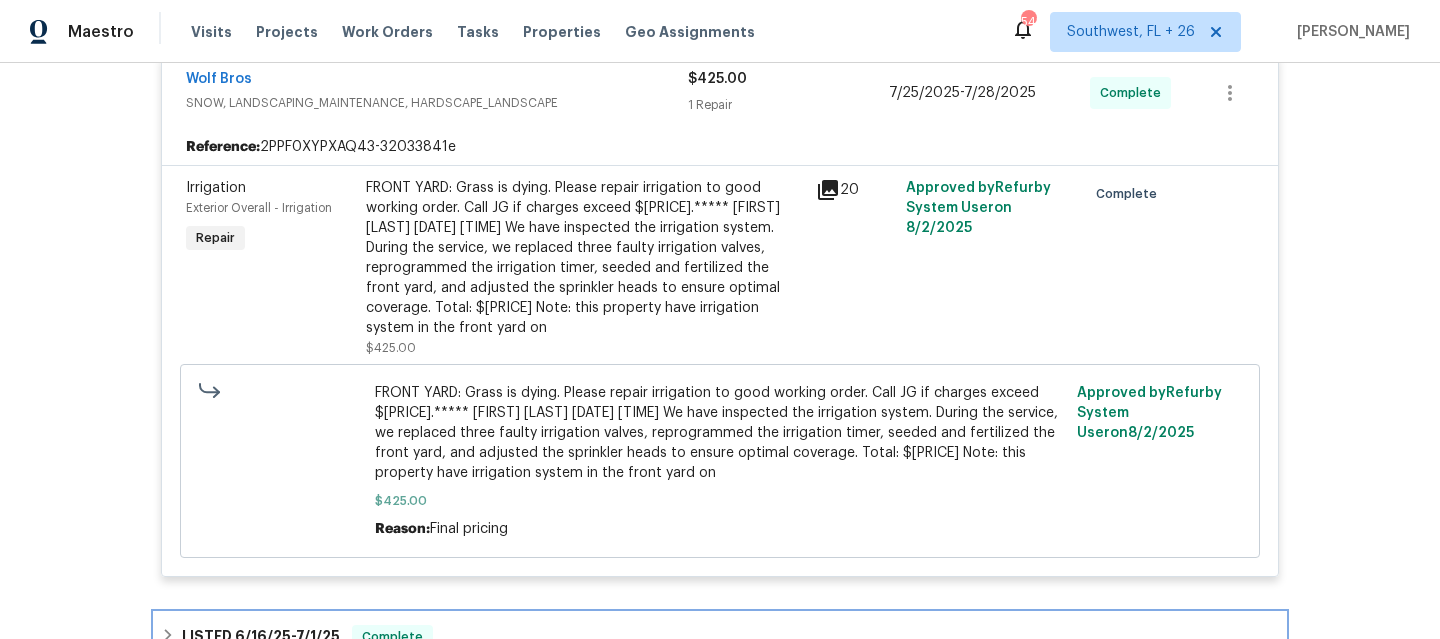 scroll, scrollTop: 402, scrollLeft: 0, axis: vertical 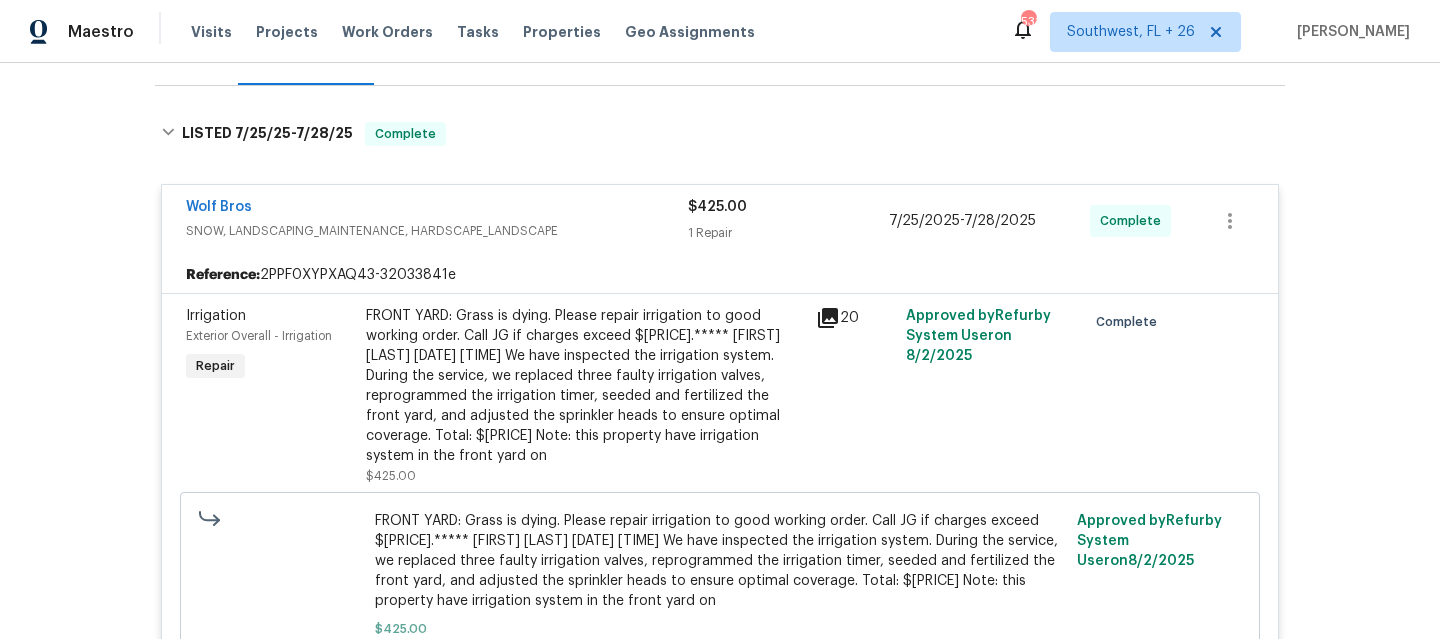 click on "SNOW, LANDSCAPING_MAINTENANCE, HARDSCAPE_LANDSCAPE" at bounding box center (437, 231) 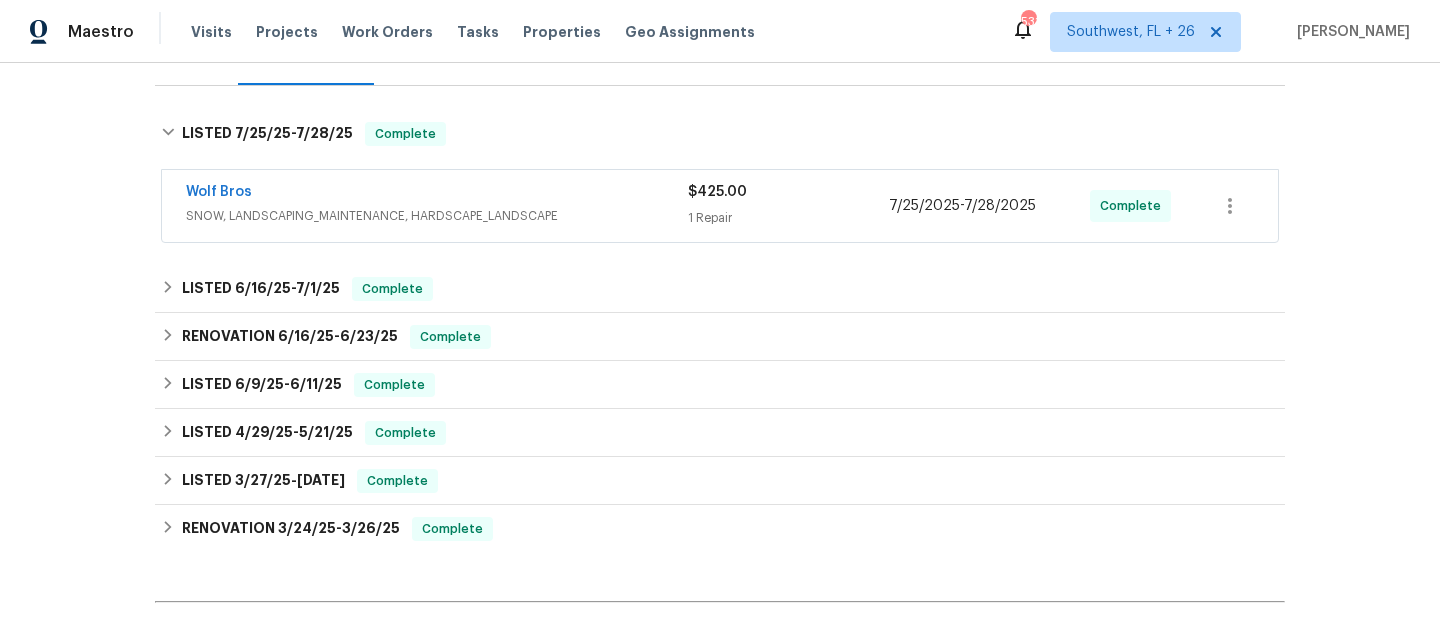 scroll, scrollTop: 140, scrollLeft: 0, axis: vertical 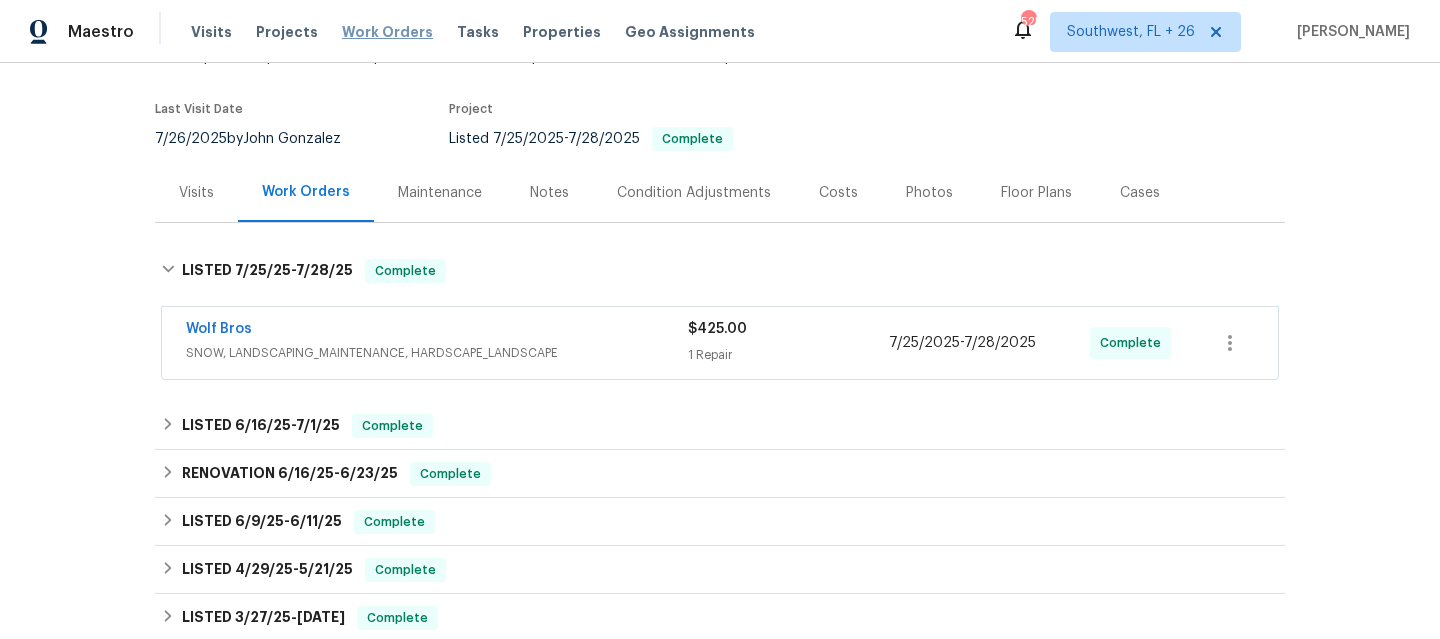 click on "Work Orders" at bounding box center (387, 32) 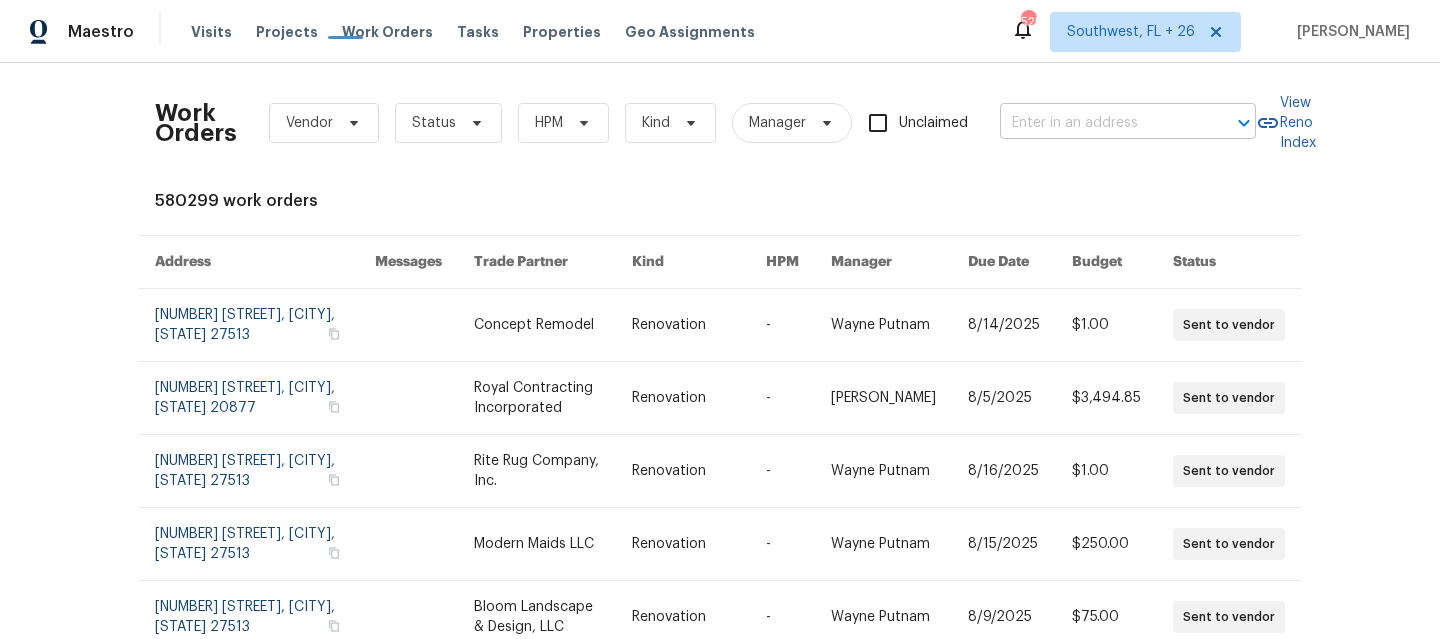 click at bounding box center (1100, 123) 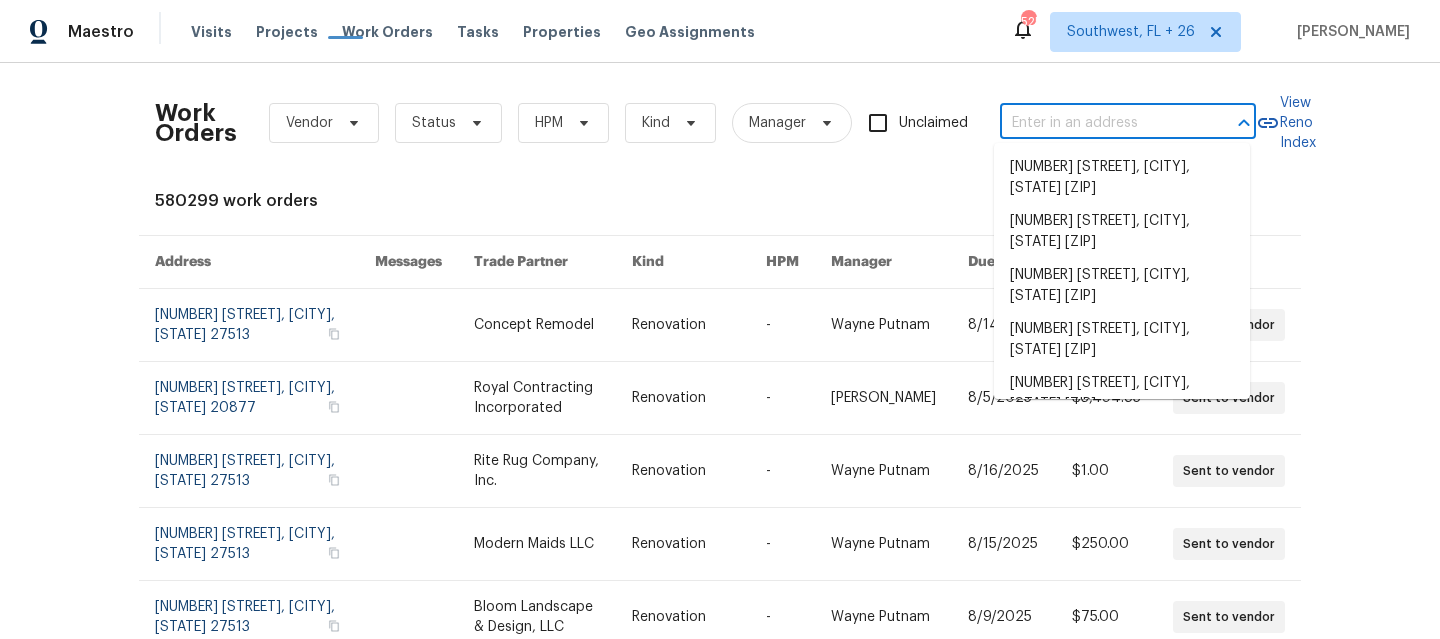 paste on "[NUMBER] [STREET], [CITY], [STATE] [ZIP]" 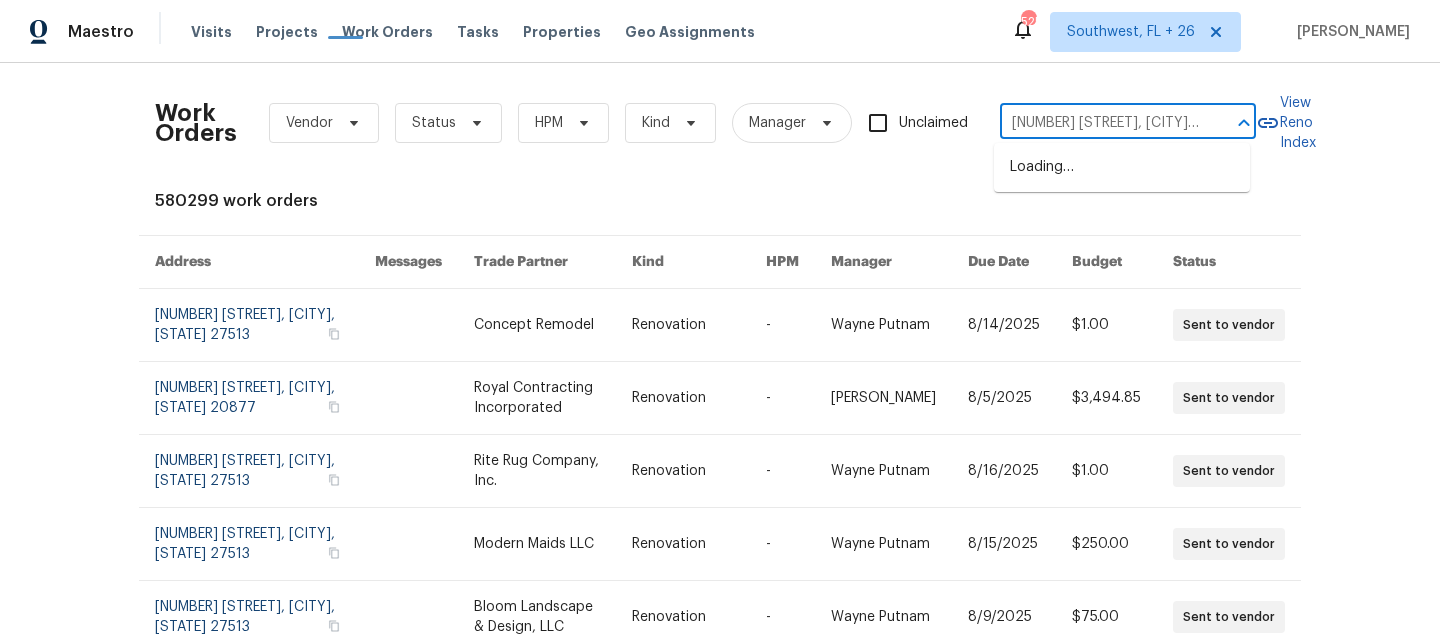 scroll, scrollTop: 0, scrollLeft: 56, axis: horizontal 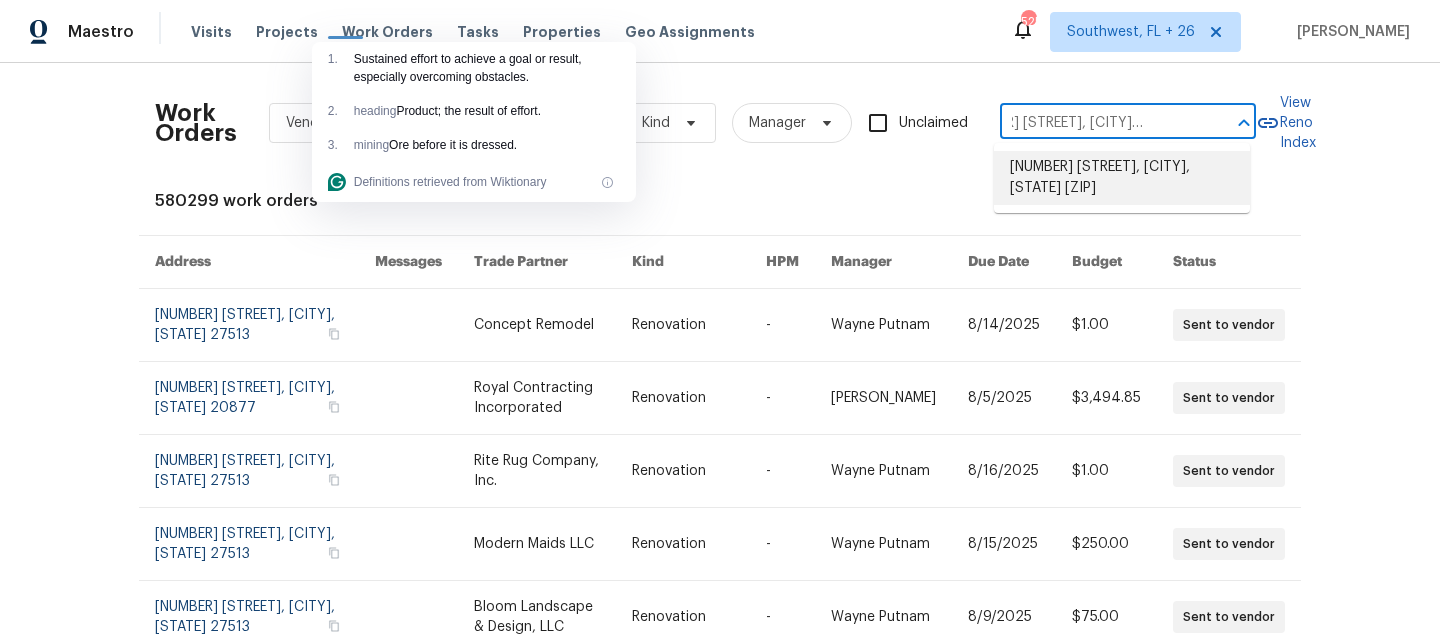 click on "[NUMBER] [STREET], [CITY], [STATE] [ZIP]" at bounding box center [1122, 178] 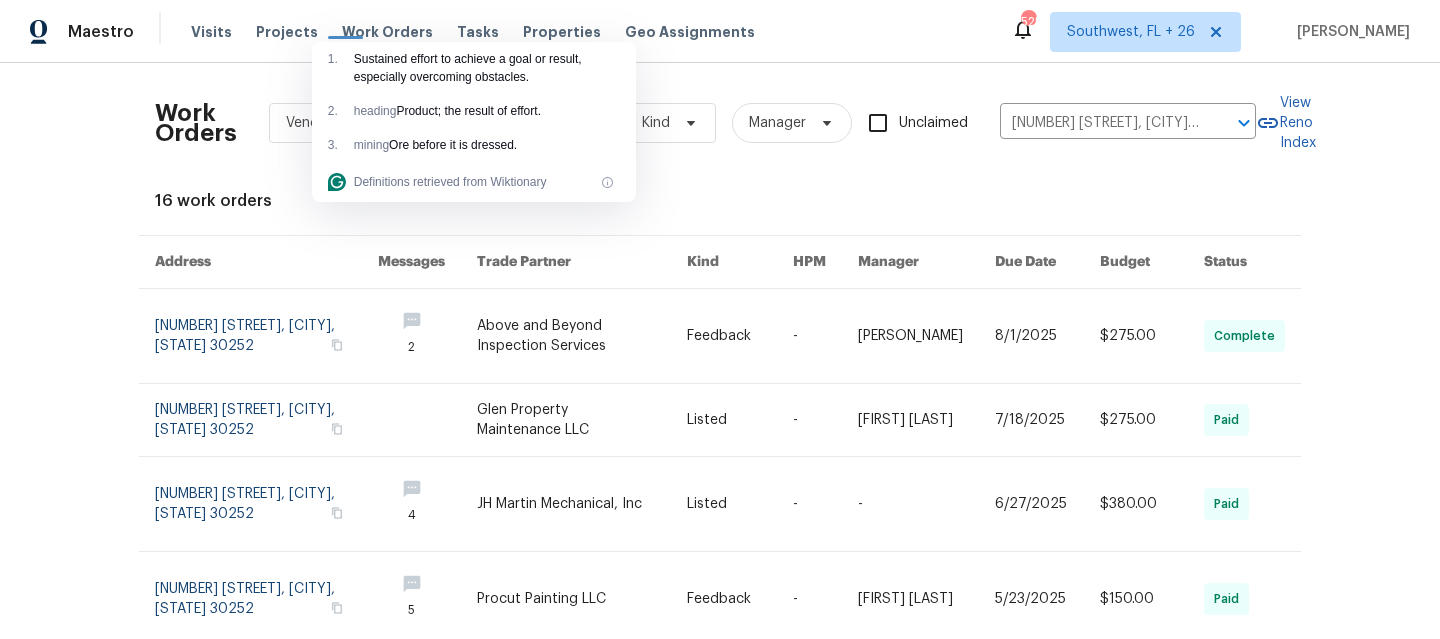 click on "Work Orders Vendor Status HPM Kind Manager Unclaimed [NUMBER] [STREET], [CITY], [STATE] [POSTAL_CODE] ​ View Reno Index 16 work orders Address Messages Trade Partner Kind HPM Manager Due Date Budget Status [NUMBER] [STREET], [CITY], [STATE]   [POSTAL_CODE] 2 Above and Beyond Inspection Services Feedback - [PERSON_NAME] [DATE] $[PRICE] Complete [NUMBER] [STREET], [CITY], [STATE]   [POSTAL_CODE] Glen Property Maintenance LLC Listed - [PERSON_NAME] [DATE] $[PRICE] Paid [NUMBER] [STREET], [CITY], [STATE]   [POSTAL_CODE] 4 JH Martin Mechanical, Inc Listed - - [DATE] $[PRICE] Paid [NUMBER] [STREET], [CITY], [STATE]   [POSTAL_CODE] 5 Procut Painting LLC Feedback - [PERSON_NAME] [DATE] $[PRICE] Paid [NUMBER] [STREET], [CITY], [STATE]   [POSTAL_CODE] 2 Glen Property Maintenance LLC Feedback - [PERSON_NAME] [DATE] $[PRICE] Paid [NUMBER] [STREET], [CITY], [STATE]   [POSTAL_CODE] SEC Remodeling Listed - [PERSON_NAME] [DATE] $[PRICE] Paid [NUMBER] [STREET], [CITY], [STATE]   [POSTAL_CODE] 1 Ramsey's Professional Group Listed - - [DATE] $[PRICE] Paid [NUMBER] [STREET], [CITY], [STATE]   [POSTAL_CODE] 14 Affinity Pools, Inc -" at bounding box center (720, 641) 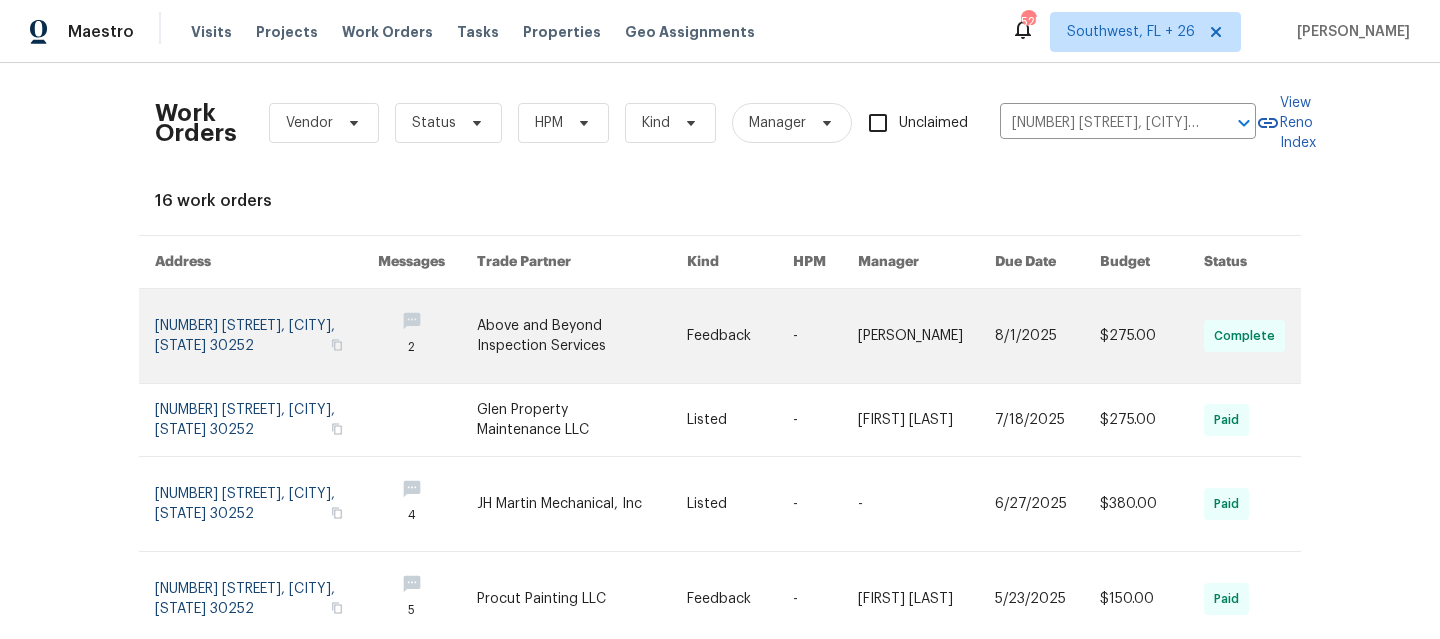 click at bounding box center [266, 336] 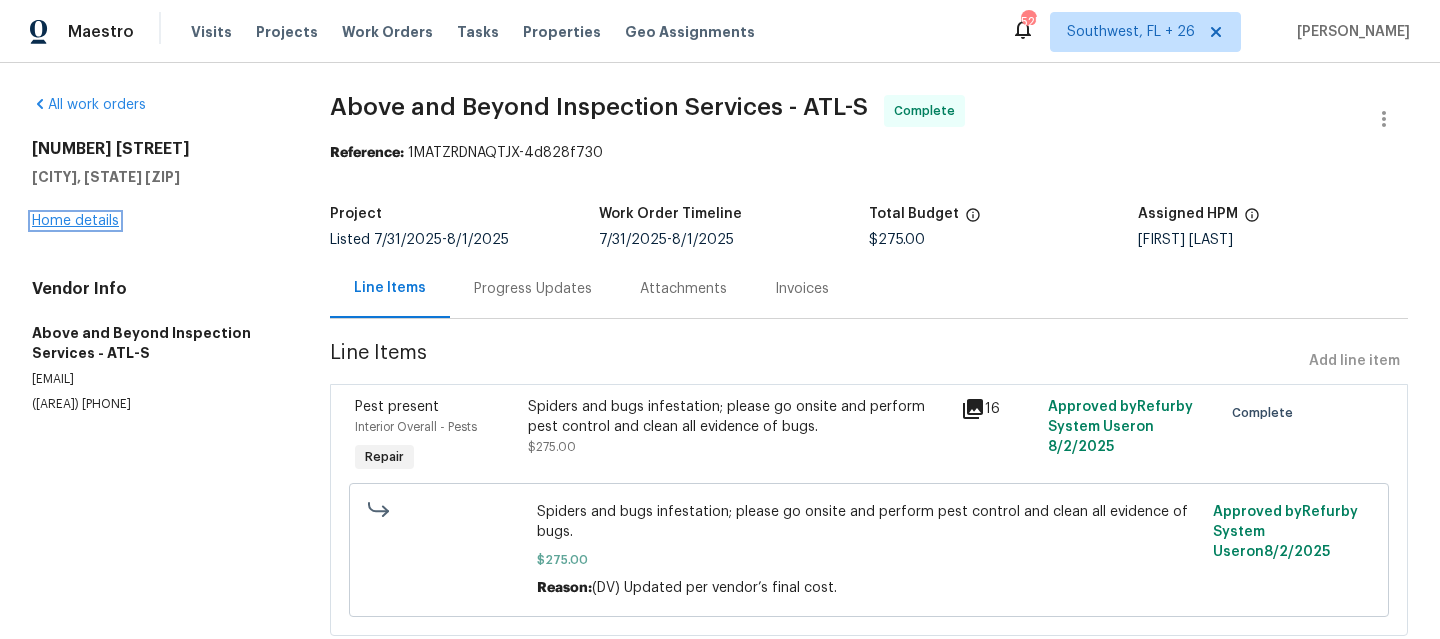 click on "Home details" at bounding box center (75, 221) 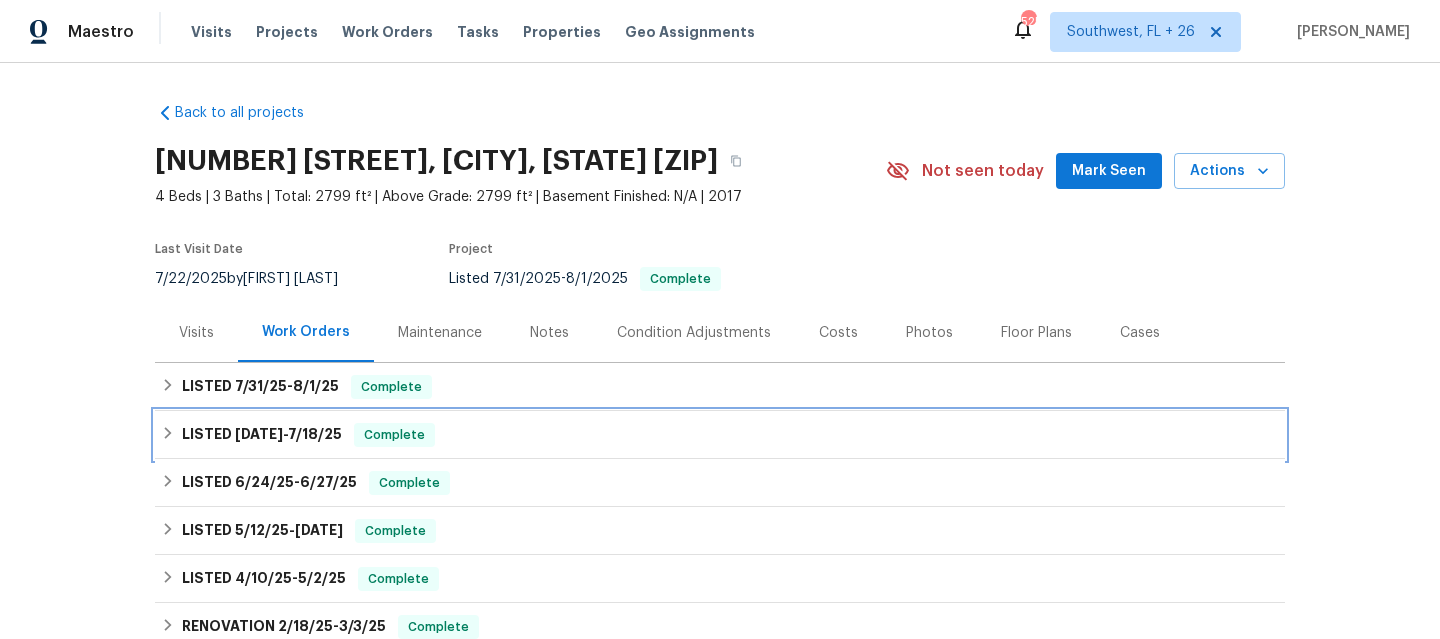 click on "LISTED   [DATE]  -  [DATE] Complete" at bounding box center [720, 435] 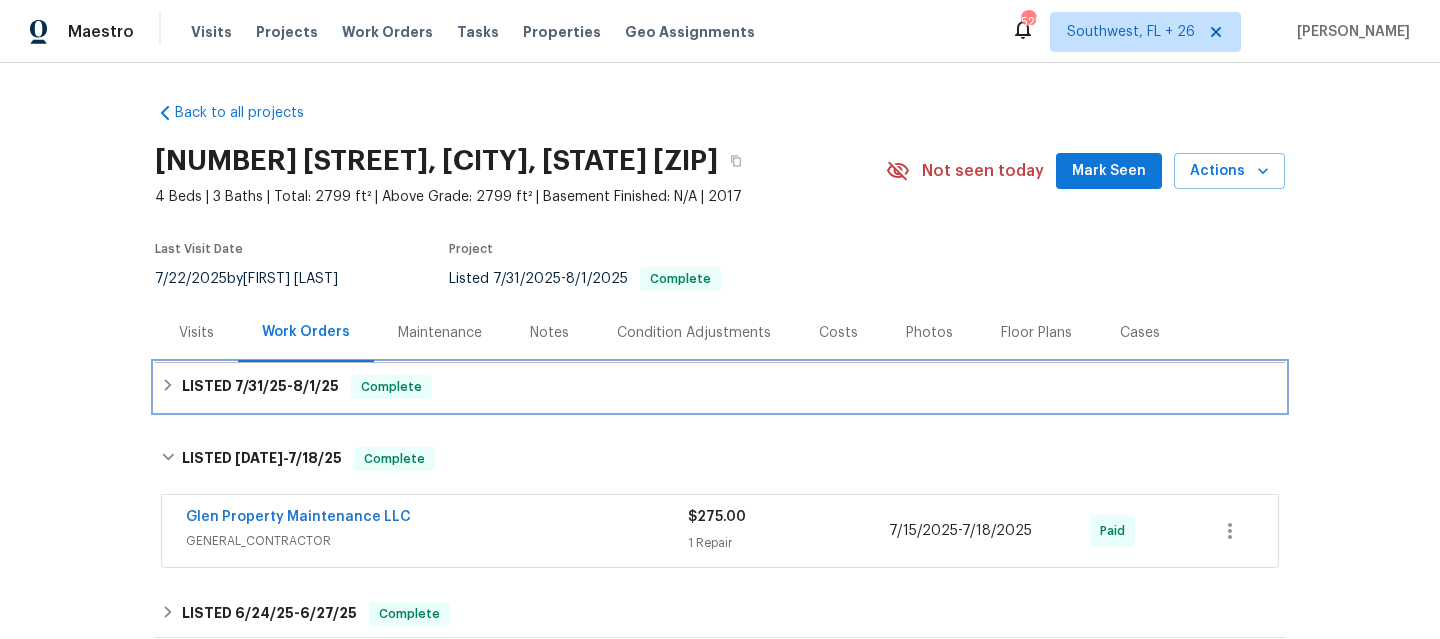 click on "LISTED   7/31/25  -  8/1/25 Complete" at bounding box center [720, 387] 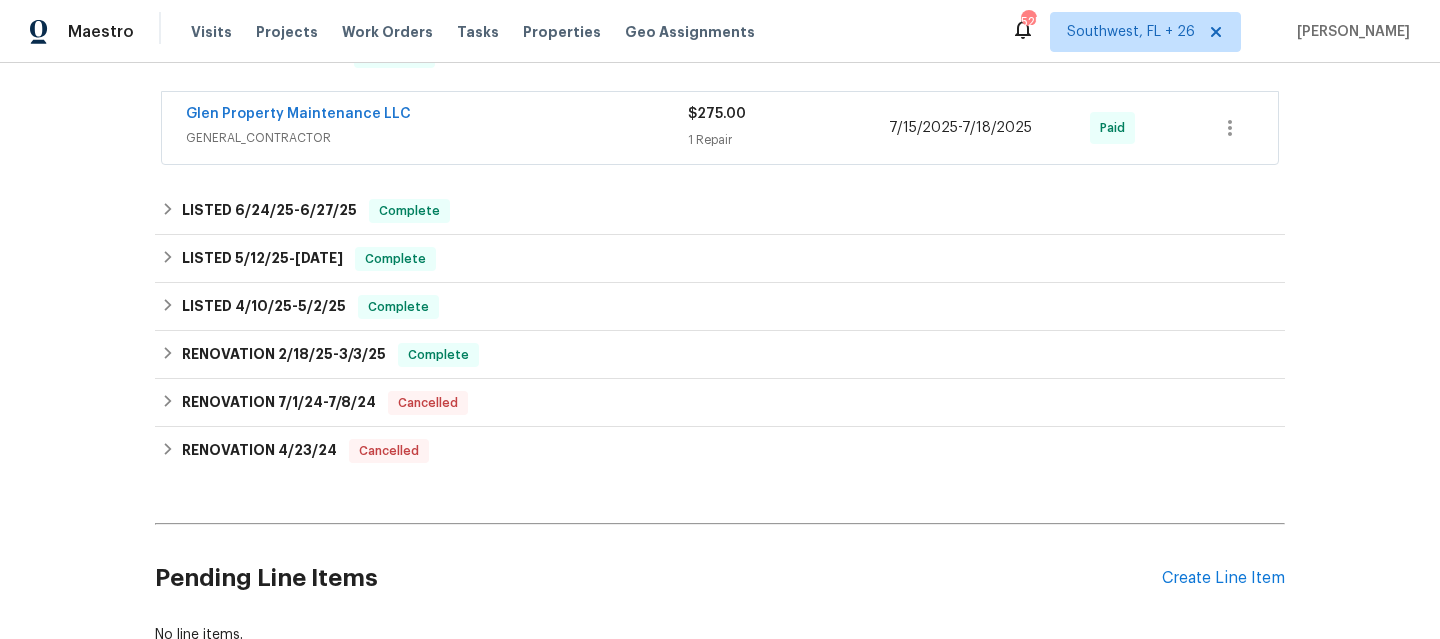 scroll, scrollTop: 317, scrollLeft: 0, axis: vertical 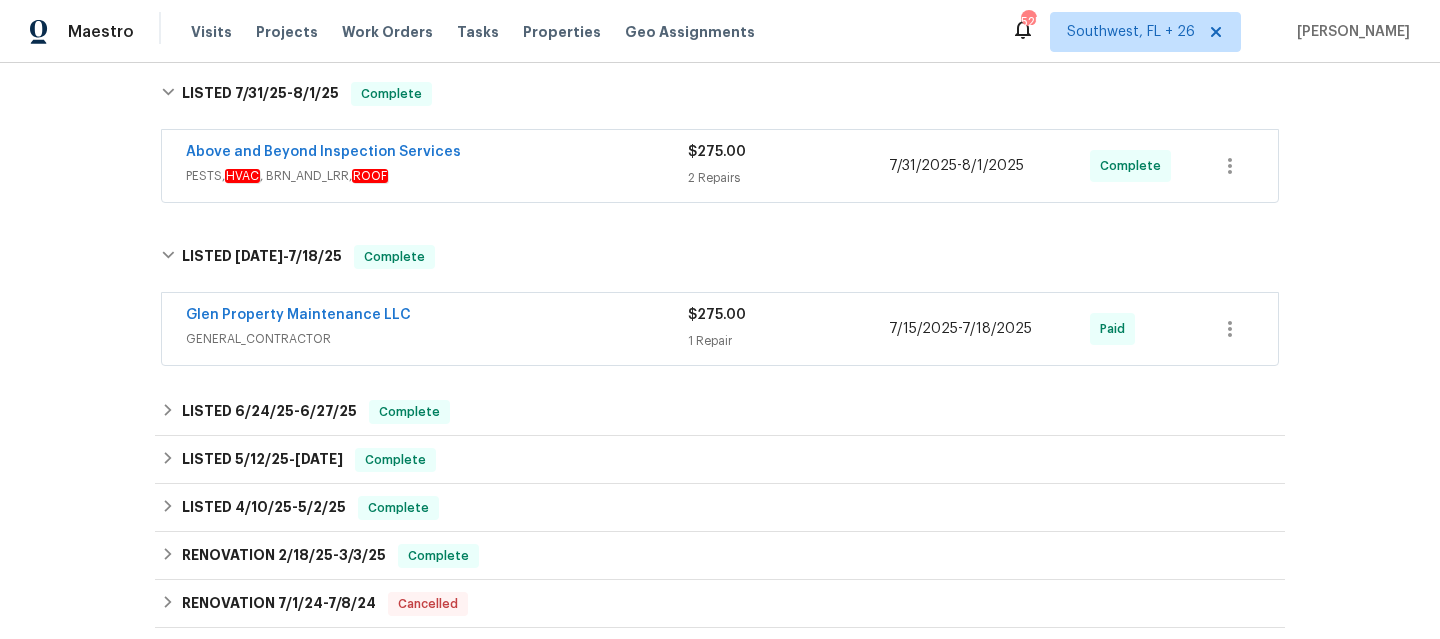 click on "Glen Property Maintenance LLC" at bounding box center [437, 317] 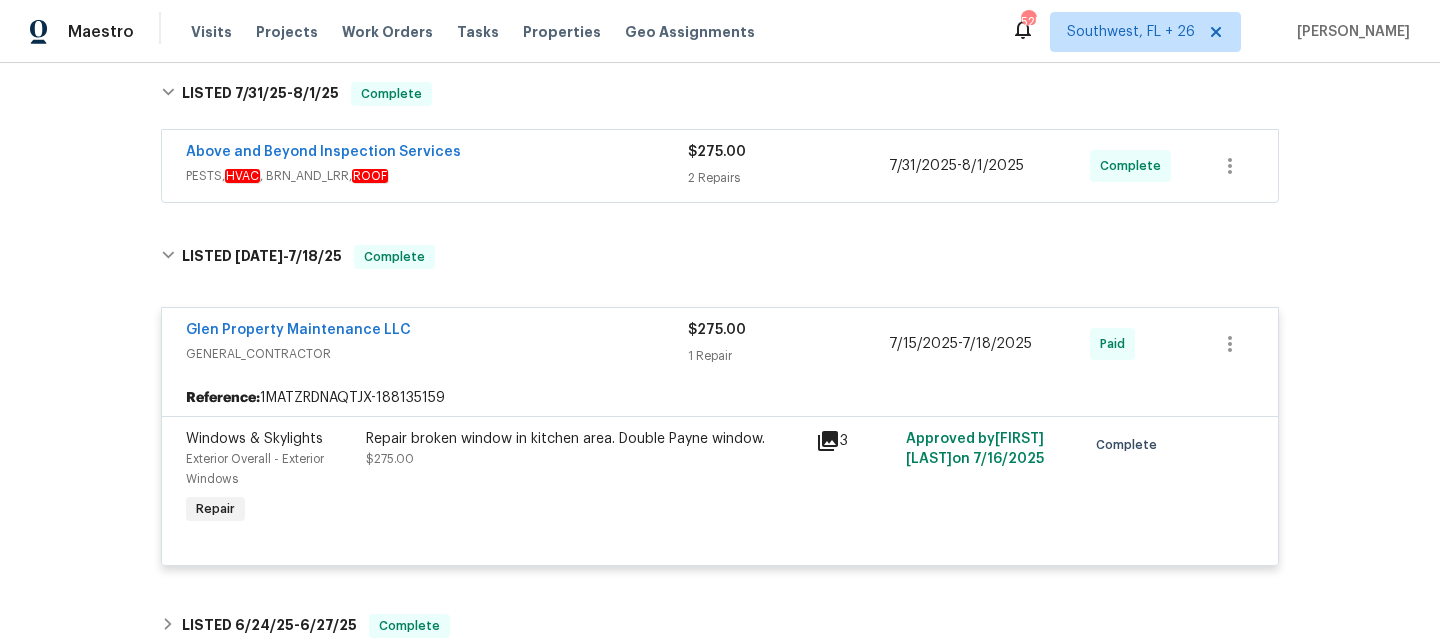 click on "Above and Beyond Inspection Services" at bounding box center (437, 154) 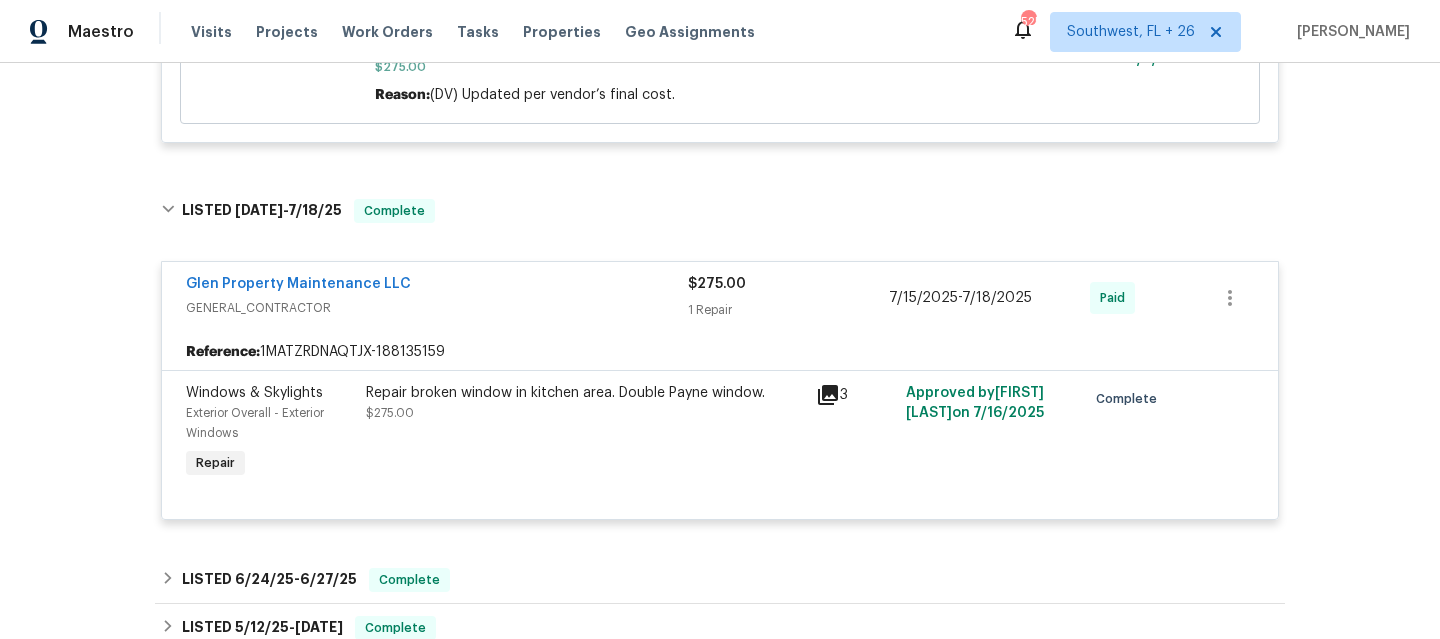 scroll, scrollTop: 796, scrollLeft: 0, axis: vertical 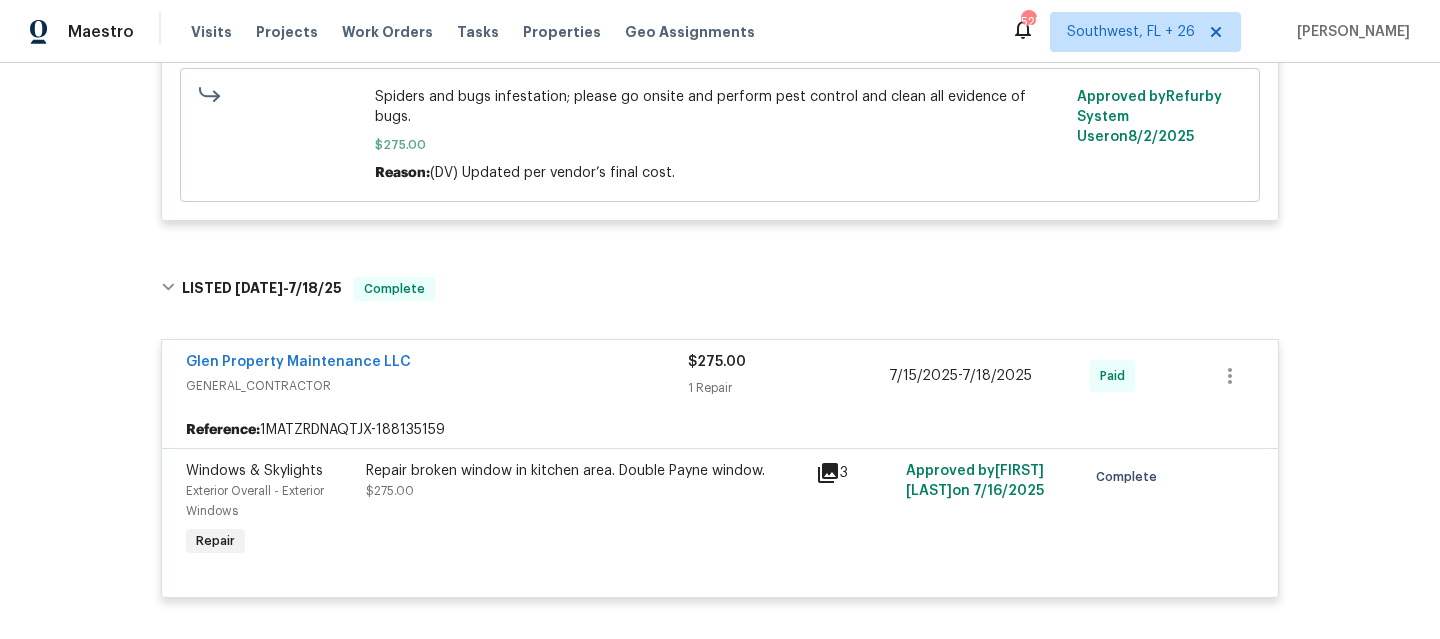 click on "GENERAL_CONTRACTOR" at bounding box center [437, 386] 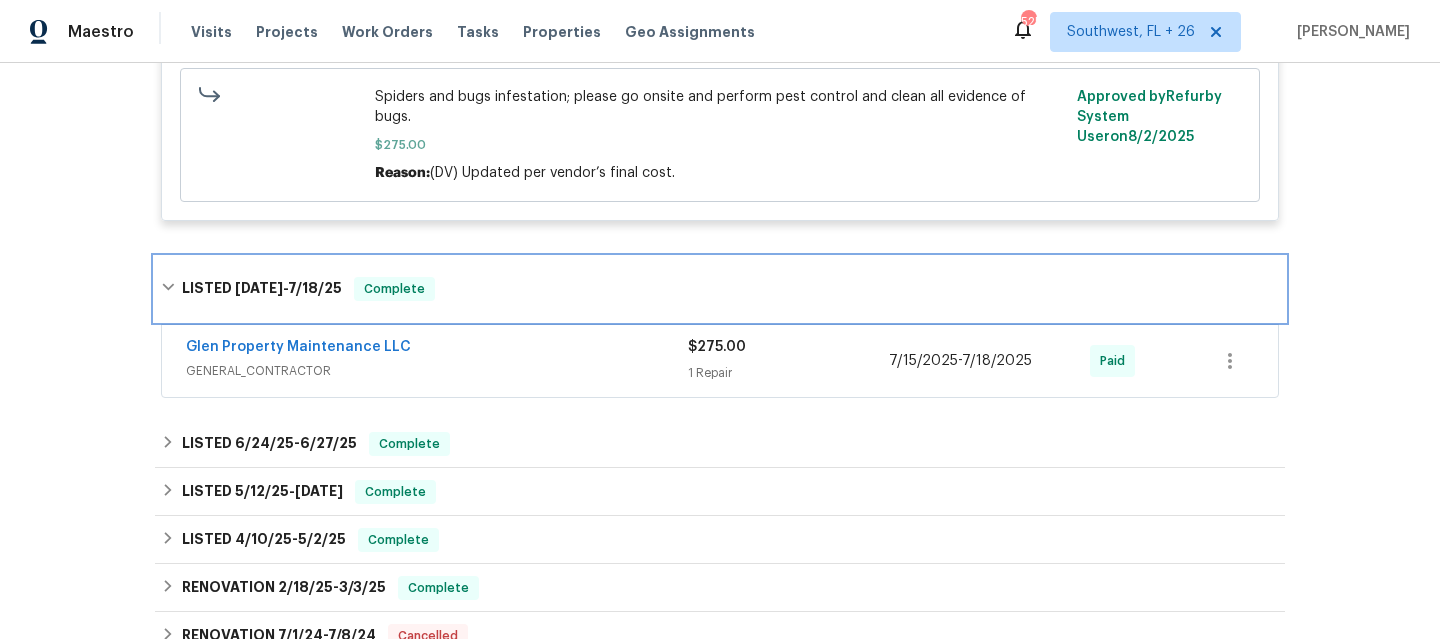 click on "LISTED   [DATE]  -  [DATE] Complete" at bounding box center (720, 289) 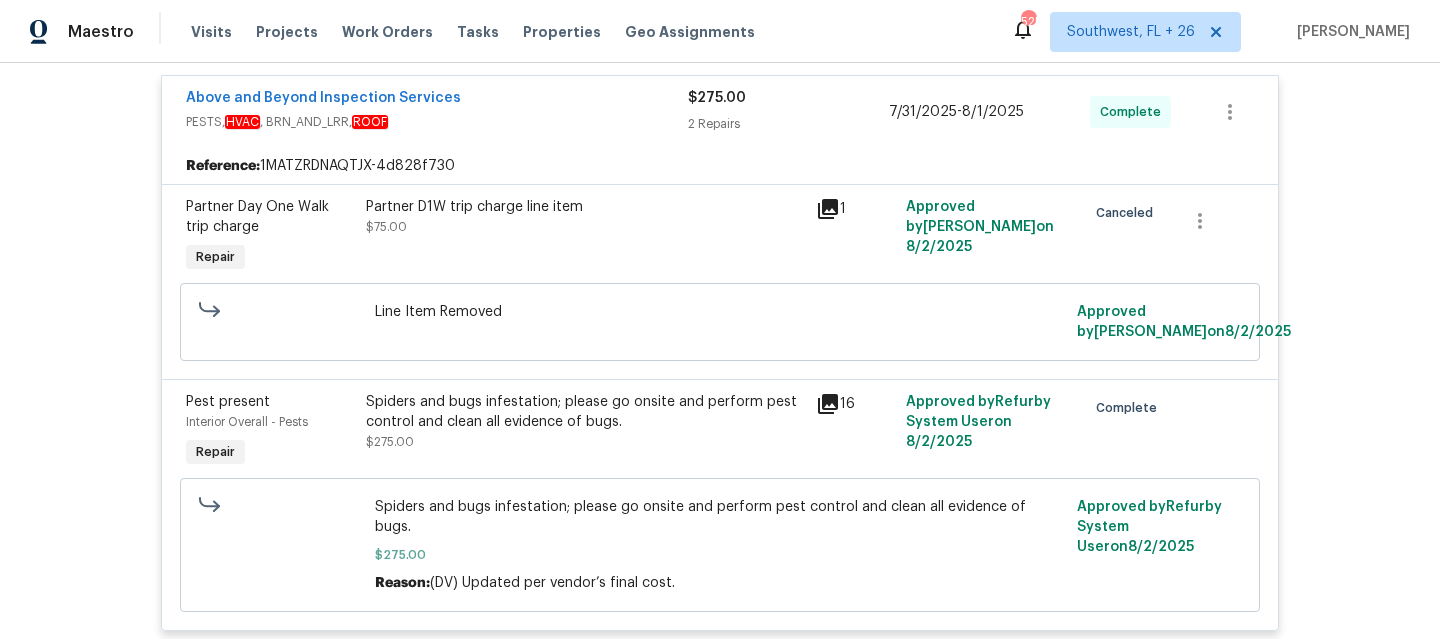 scroll, scrollTop: 393, scrollLeft: 0, axis: vertical 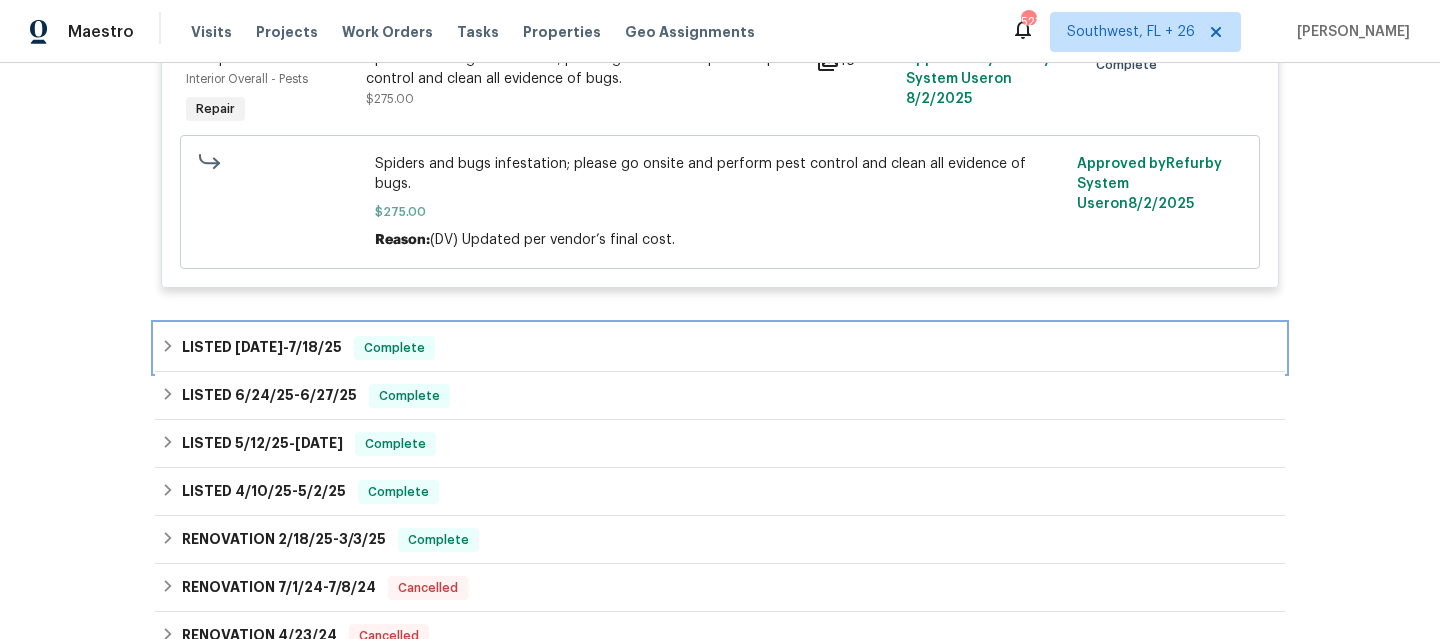 click on "LISTED   [DATE]  -  [DATE] Complete" at bounding box center (720, 348) 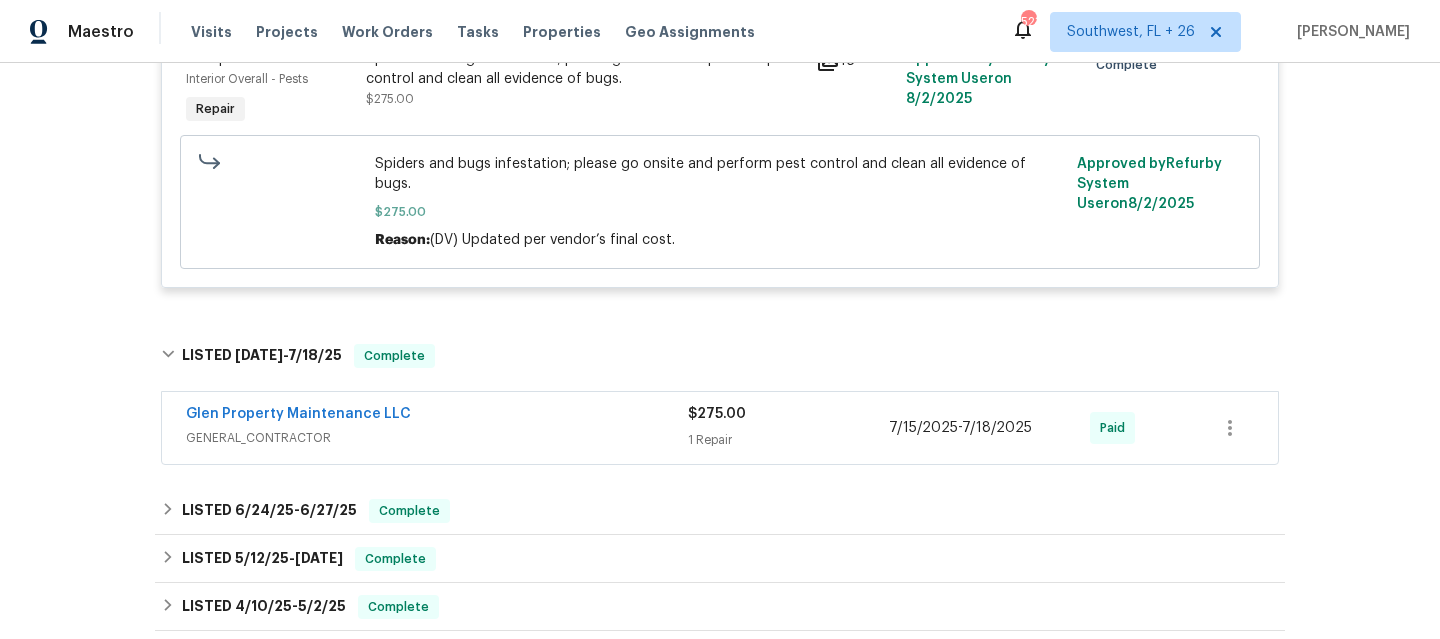 click on "[COMPANY] [TYPE], [CONTRACTOR]" at bounding box center (437, 428) 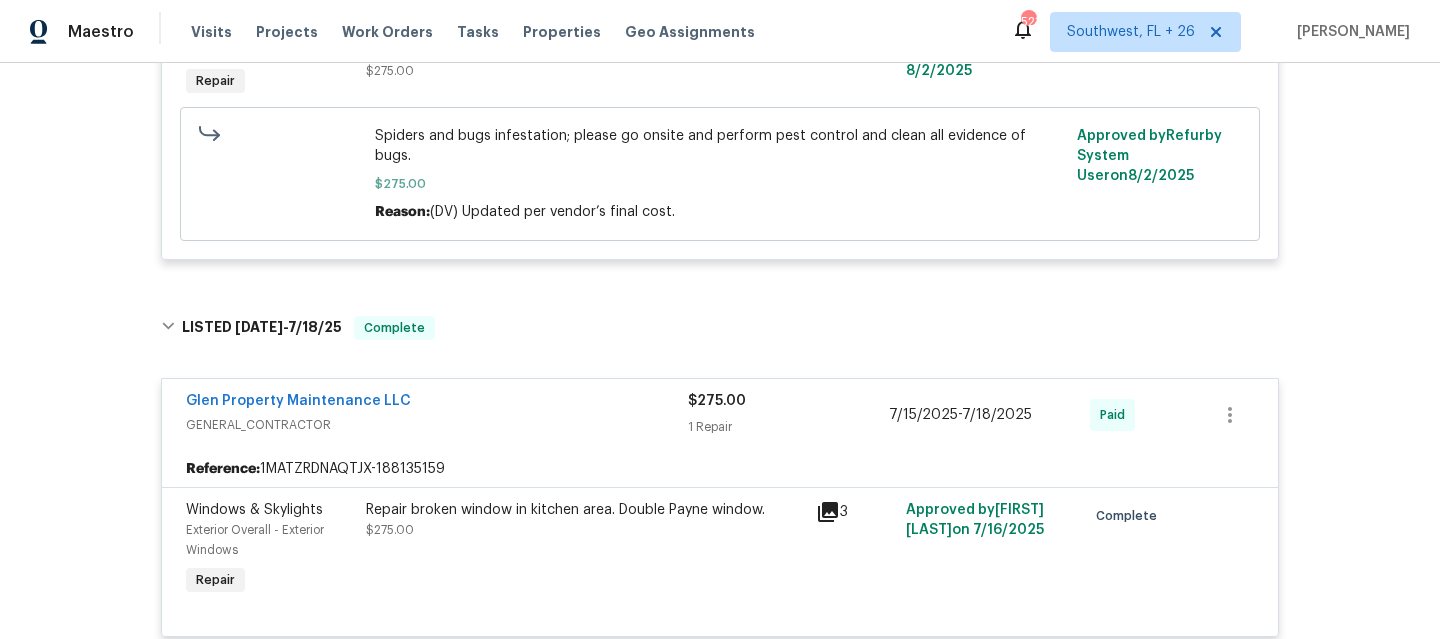 scroll, scrollTop: 755, scrollLeft: 0, axis: vertical 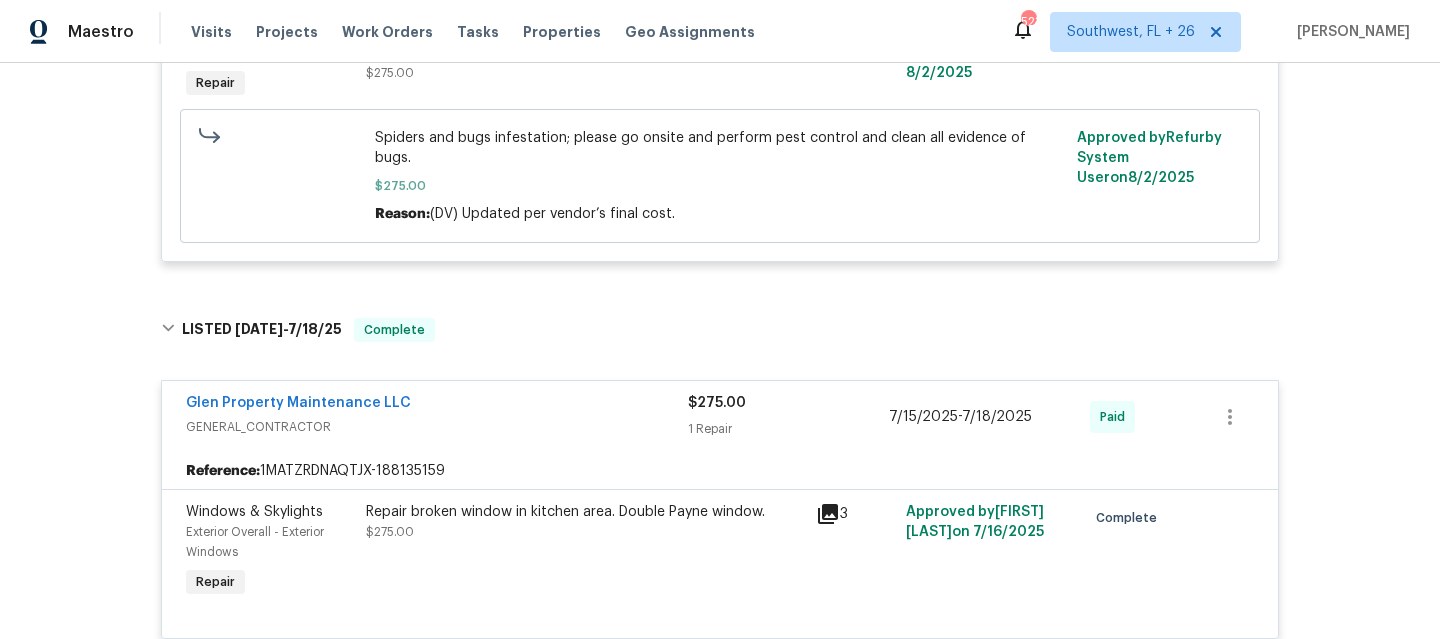 click on "GENERAL_CONTRACTOR" at bounding box center (437, 427) 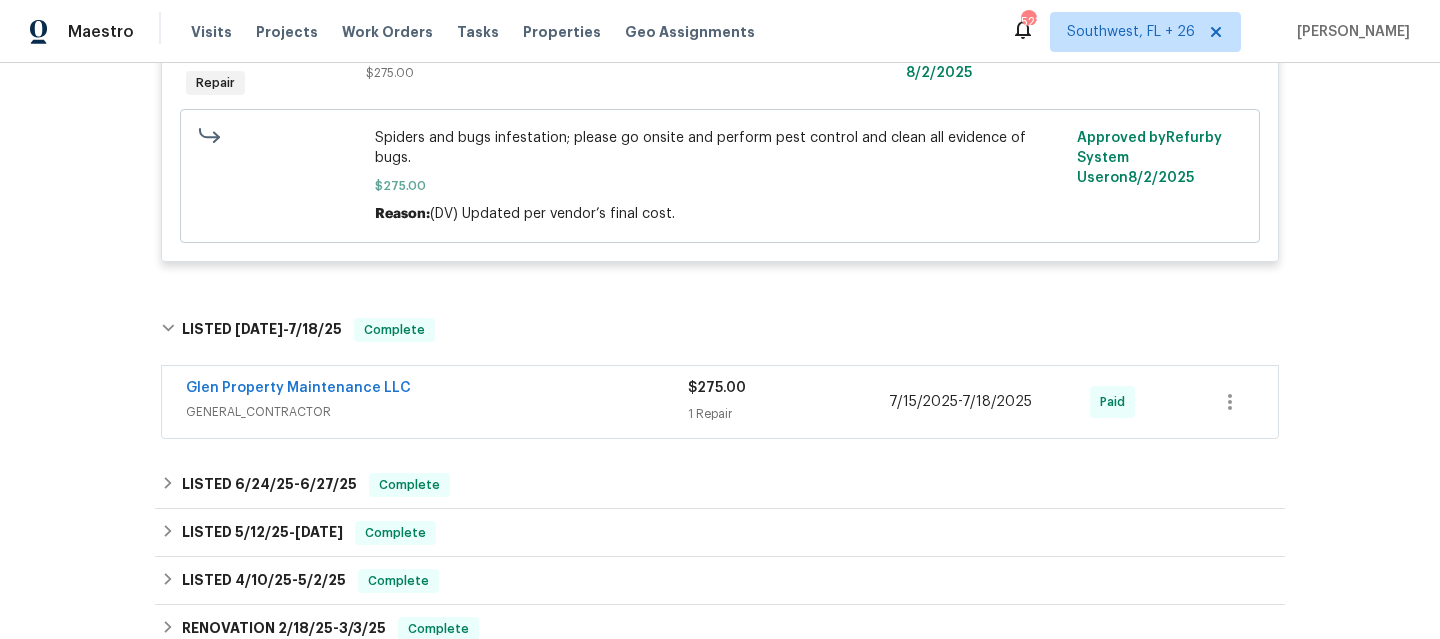 click on "[COMPANY] [TYPE], [CONTRACTOR] $[PRICE] [REPAIRS] Repair [DATE]  -  [DATE] Paid" at bounding box center [720, 402] 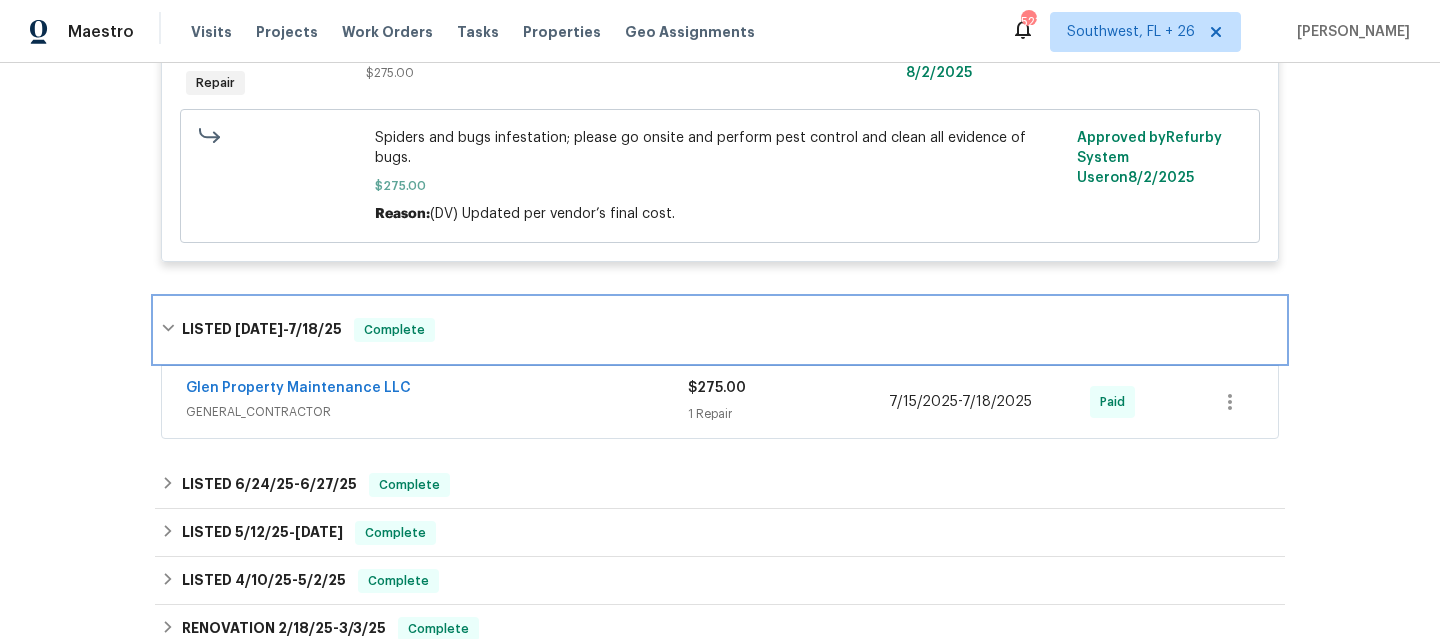 click on "LISTED   [DATE]  -  [DATE] Complete" at bounding box center [720, 330] 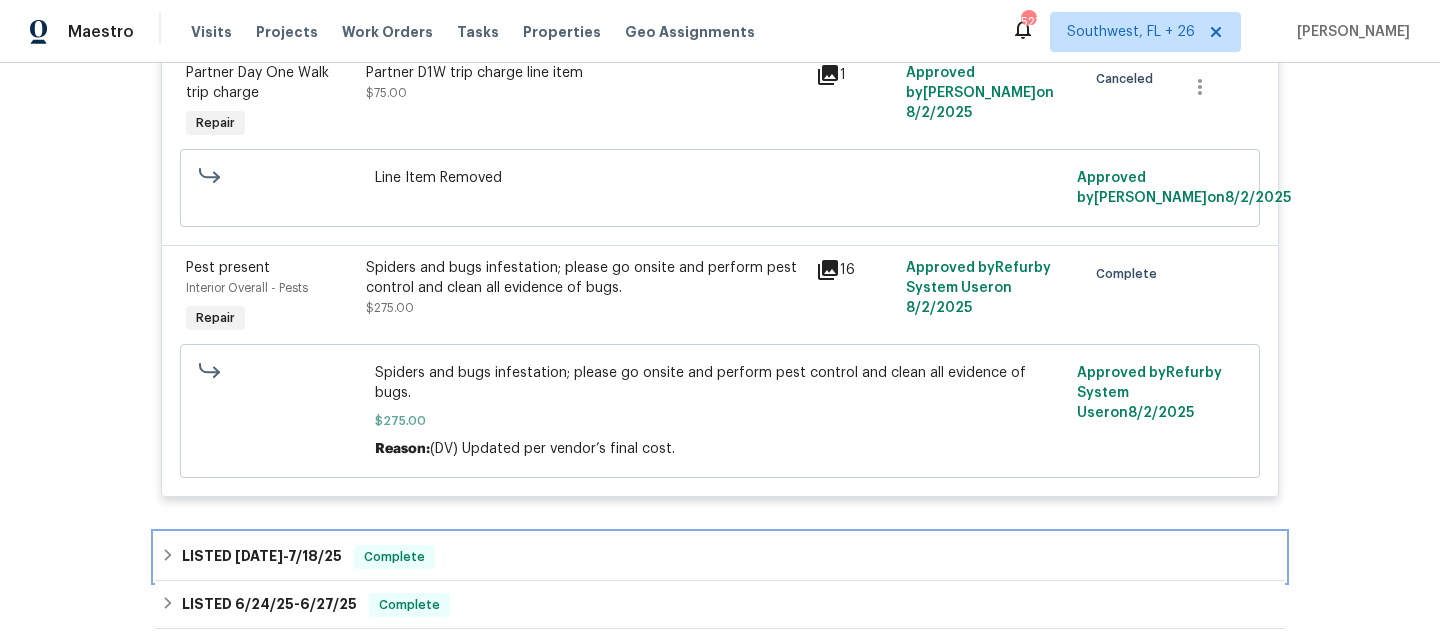 scroll, scrollTop: 519, scrollLeft: 0, axis: vertical 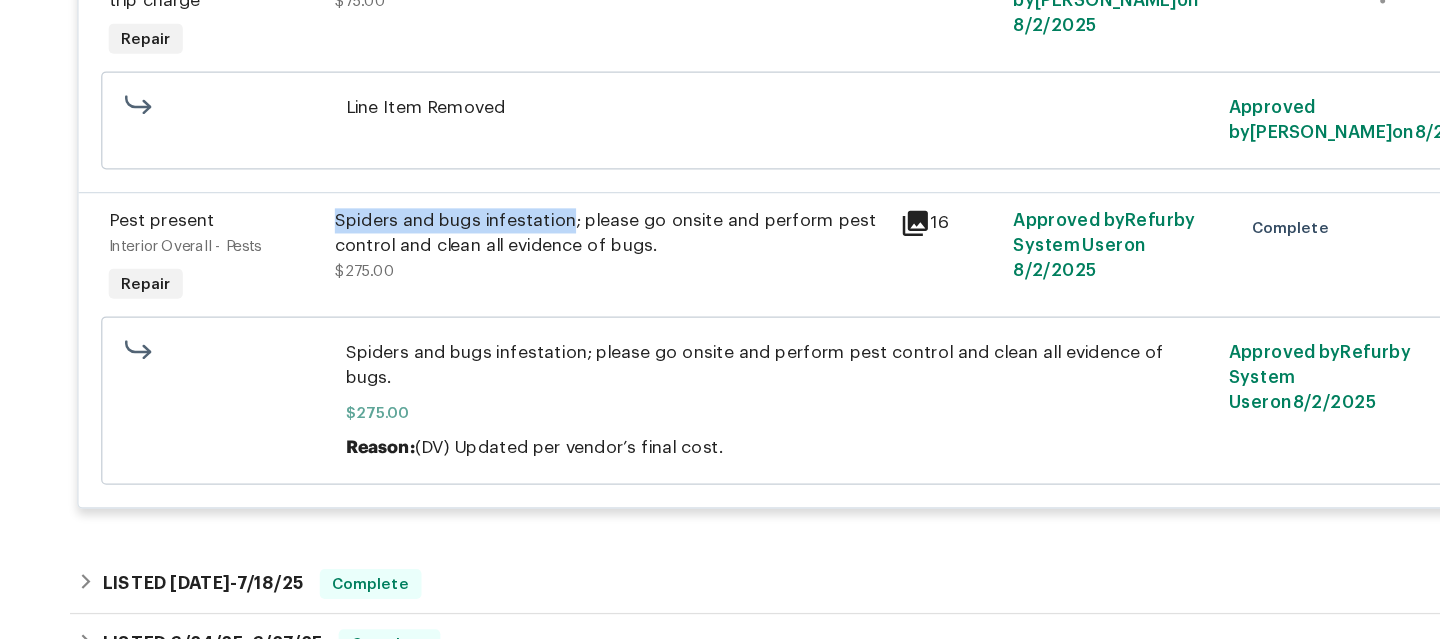 drag, startPoint x: 355, startPoint y: 269, endPoint x: 545, endPoint y: 273, distance: 190.0421 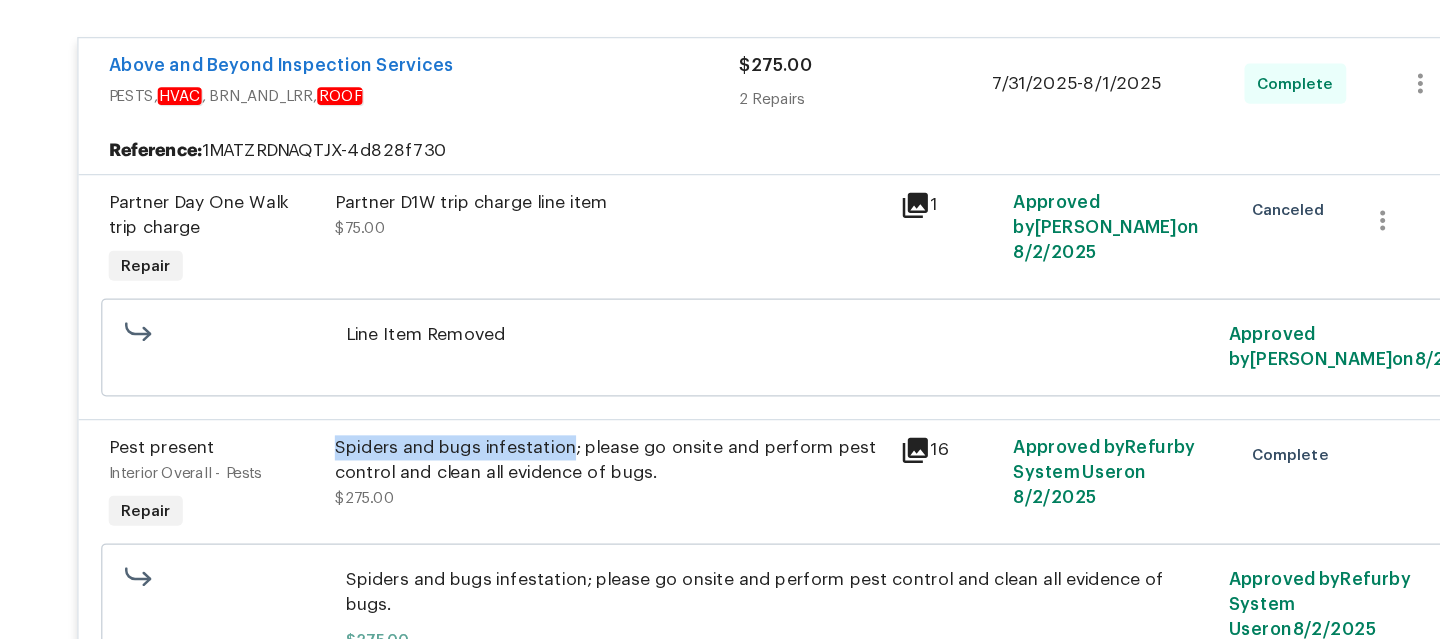 scroll, scrollTop: 322, scrollLeft: 0, axis: vertical 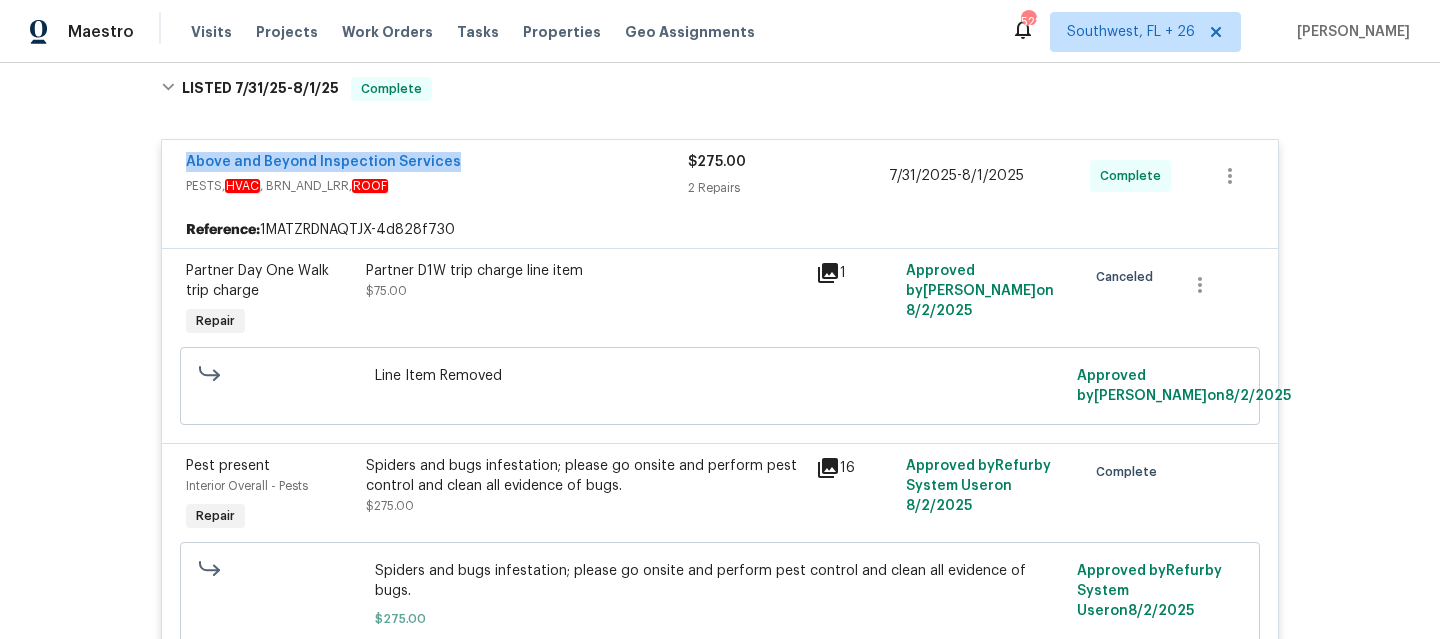 drag, startPoint x: 482, startPoint y: 166, endPoint x: 146, endPoint y: 165, distance: 336.0015 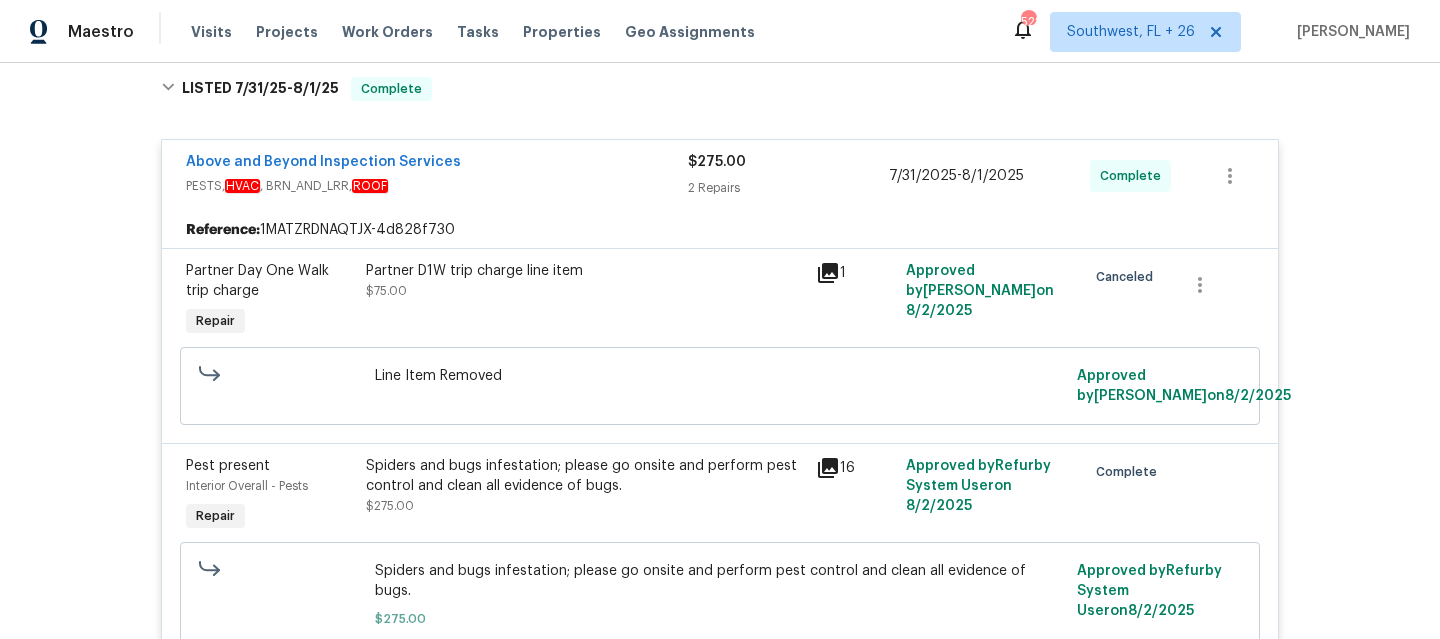 click on "Above and Beyond Inspection Services" at bounding box center (437, 164) 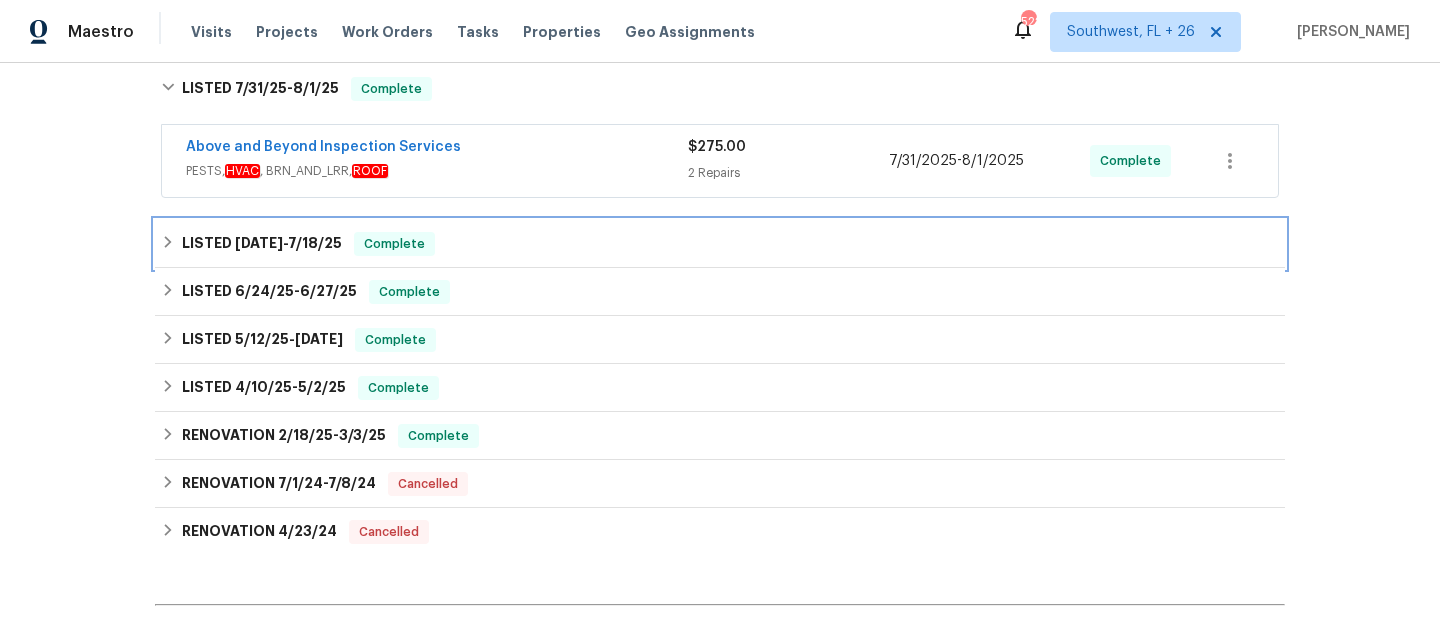 click on "LISTED   [DATE]  -  [DATE] Complete" at bounding box center (720, 244) 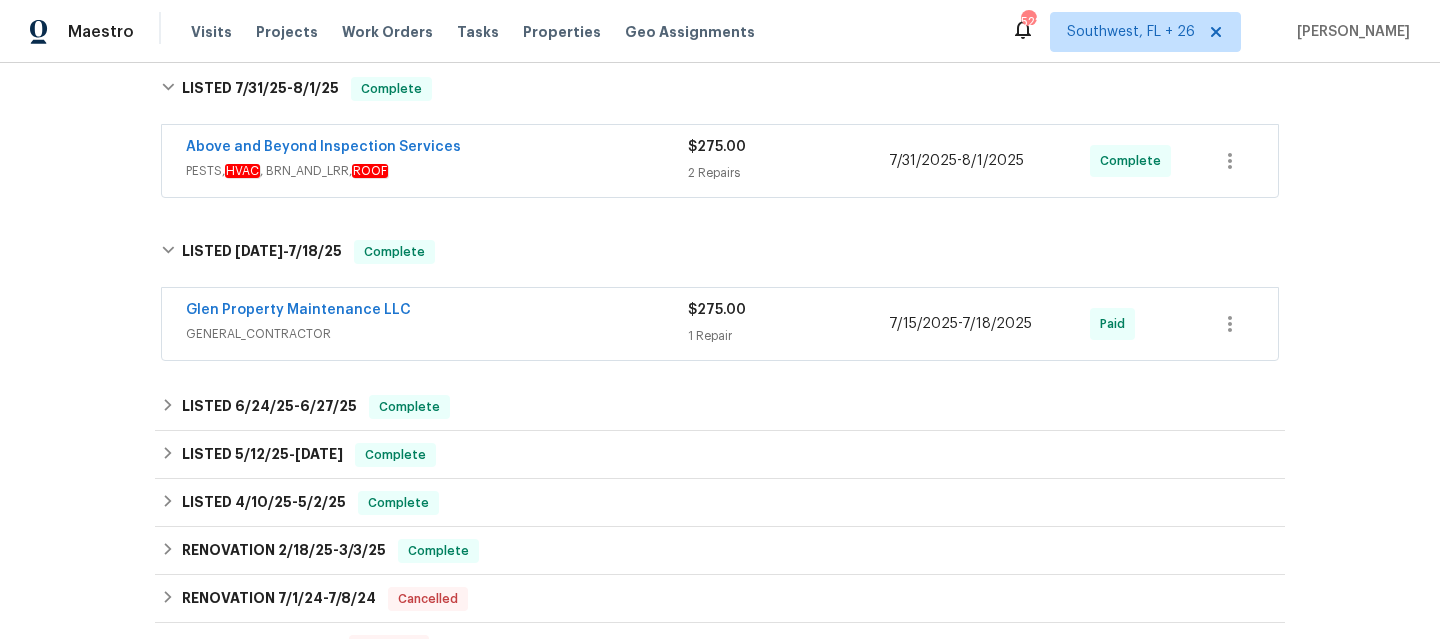 click on "Glen Property Maintenance LLC" at bounding box center (437, 312) 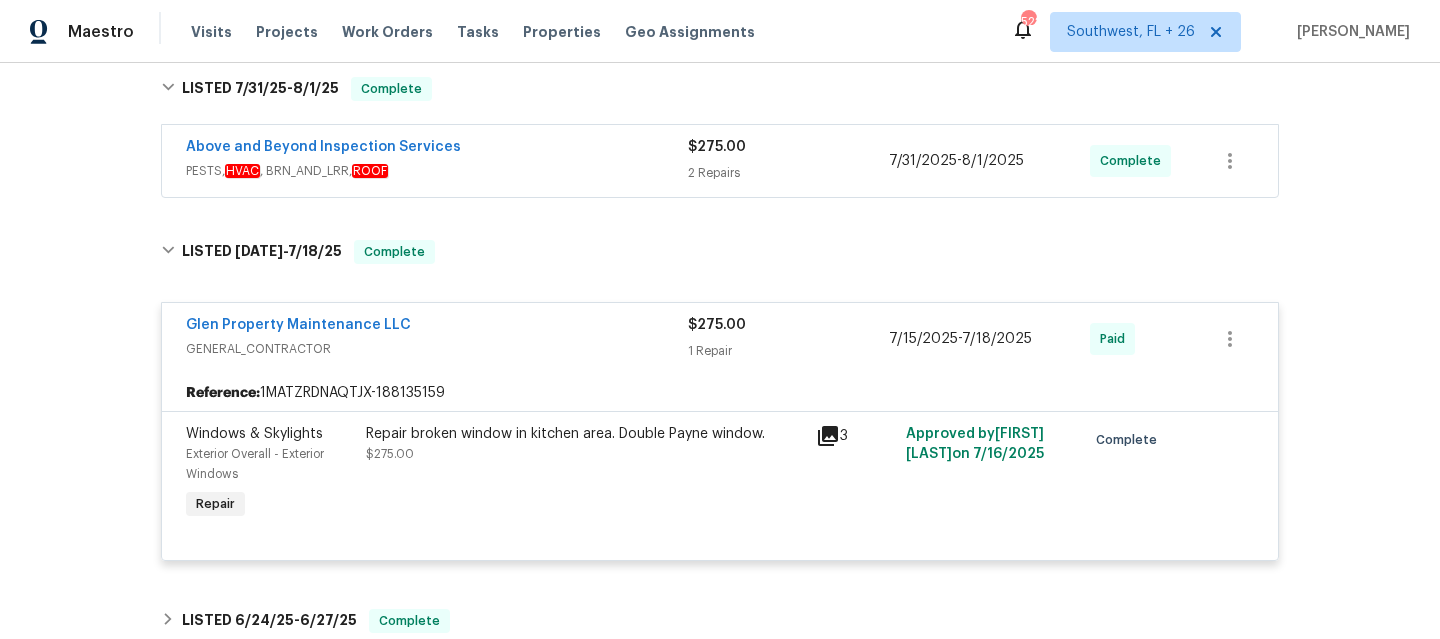 click on "GENERAL_CONTRACTOR" at bounding box center (437, 349) 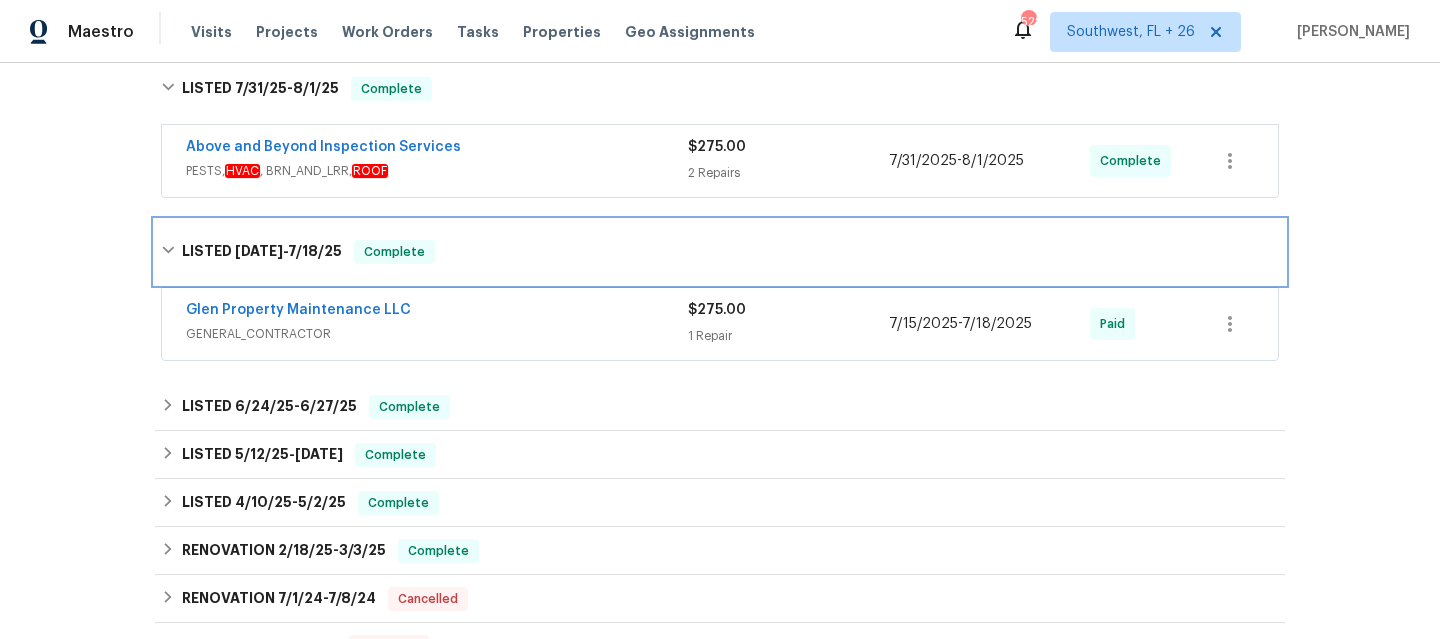 click on "LISTED   [DATE]  -  [DATE] Complete" at bounding box center [720, 252] 